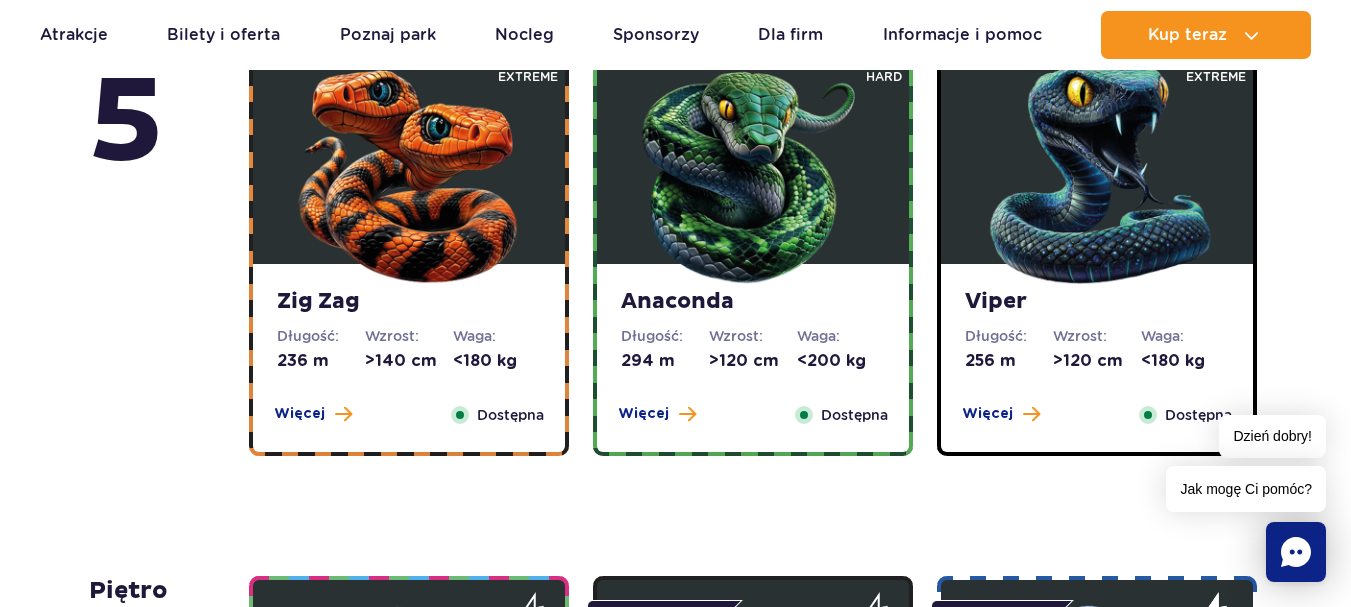 scroll, scrollTop: 1300, scrollLeft: 0, axis: vertical 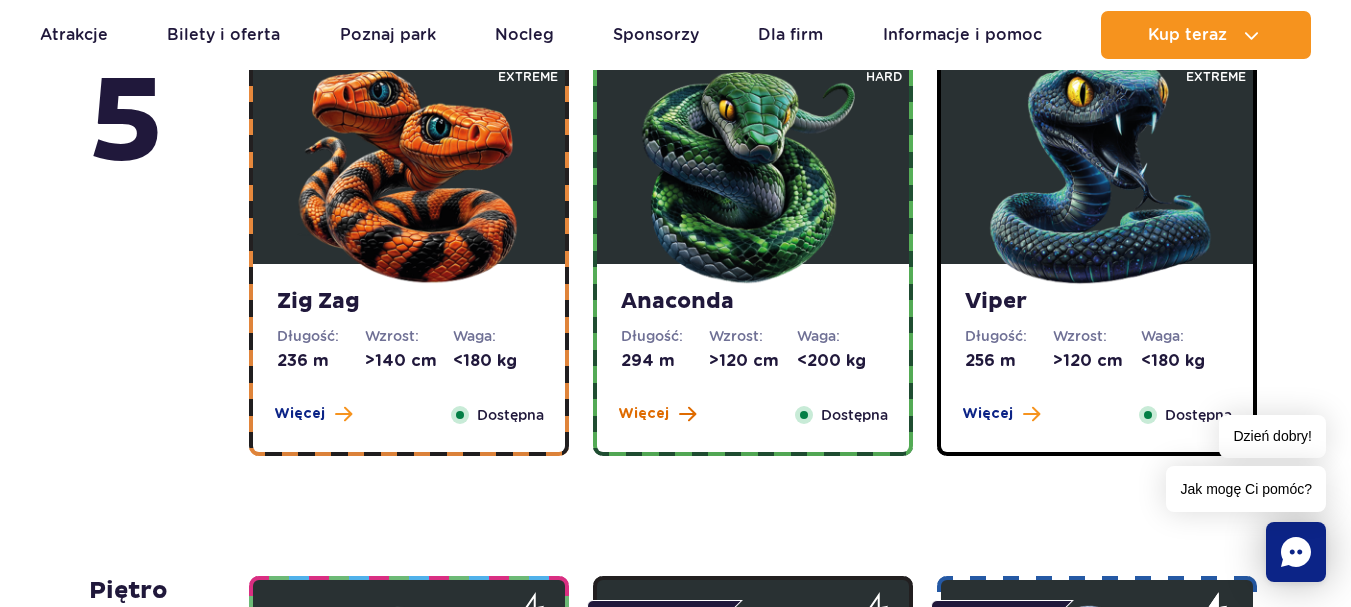 click on "Więcej" at bounding box center (643, 414) 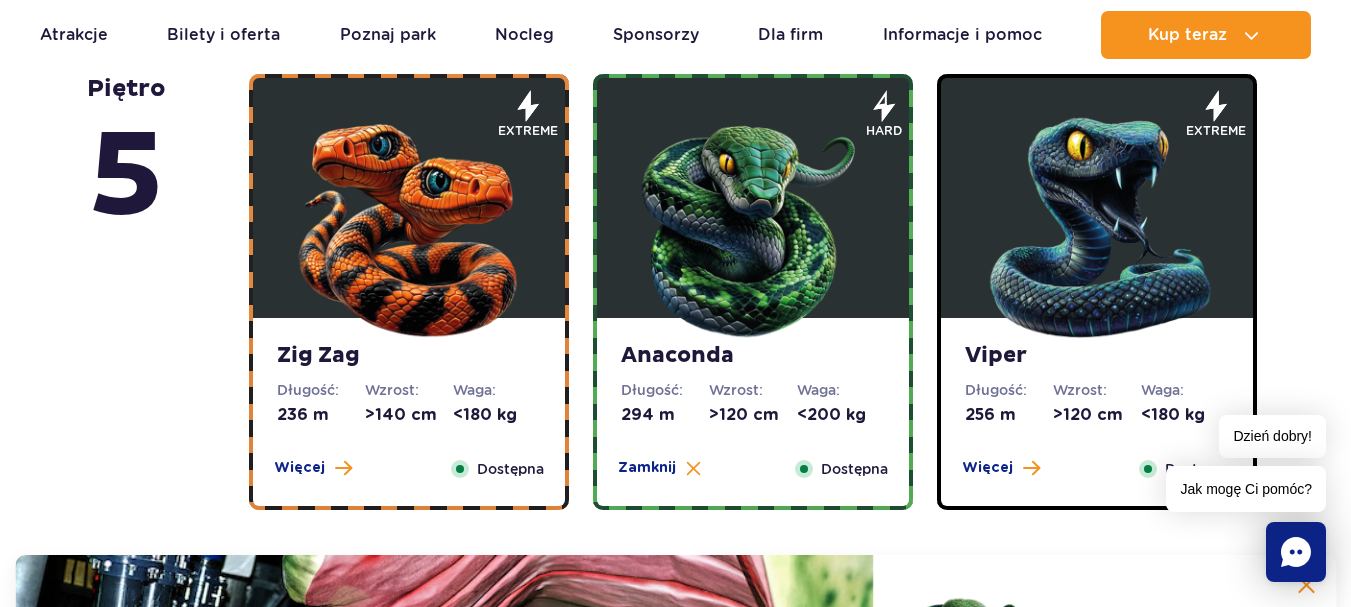 scroll, scrollTop: 1181, scrollLeft: 0, axis: vertical 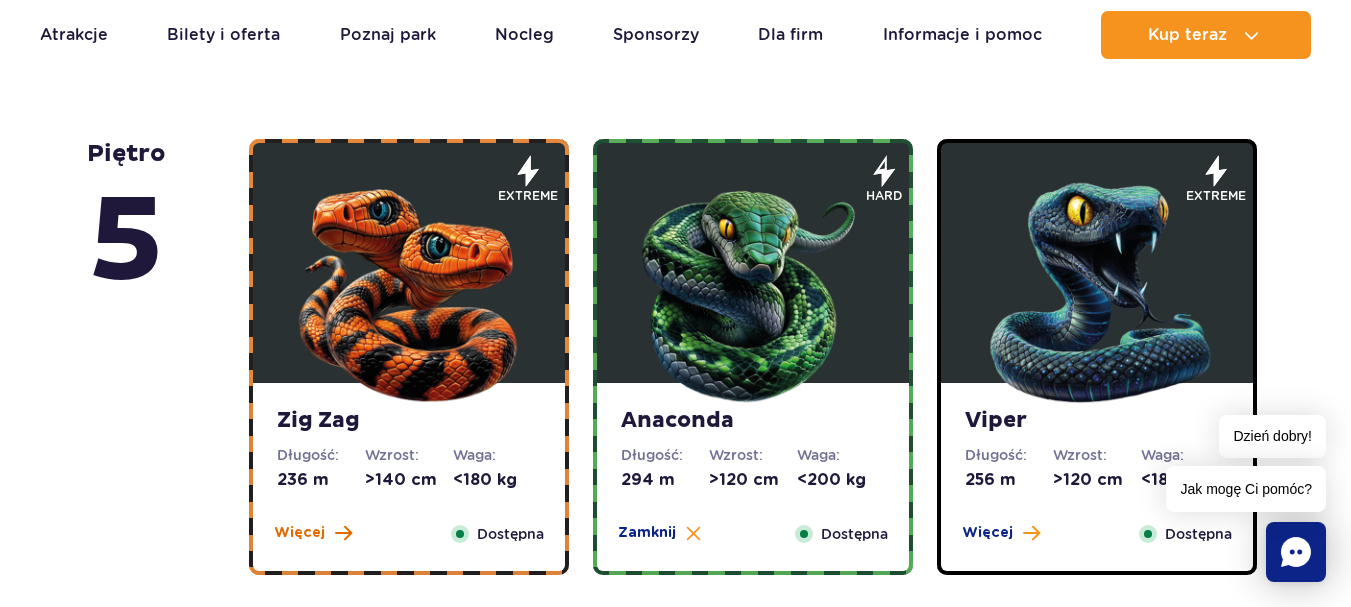 click on "Więcej" at bounding box center (299, 533) 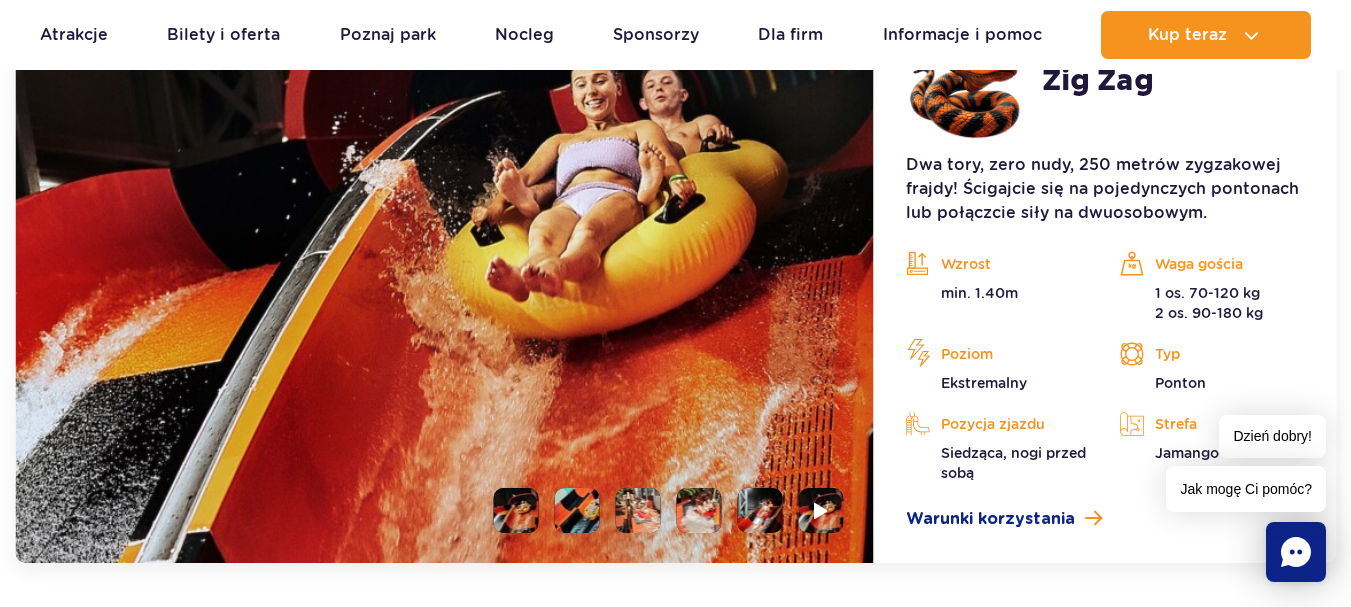 scroll, scrollTop: 1781, scrollLeft: 0, axis: vertical 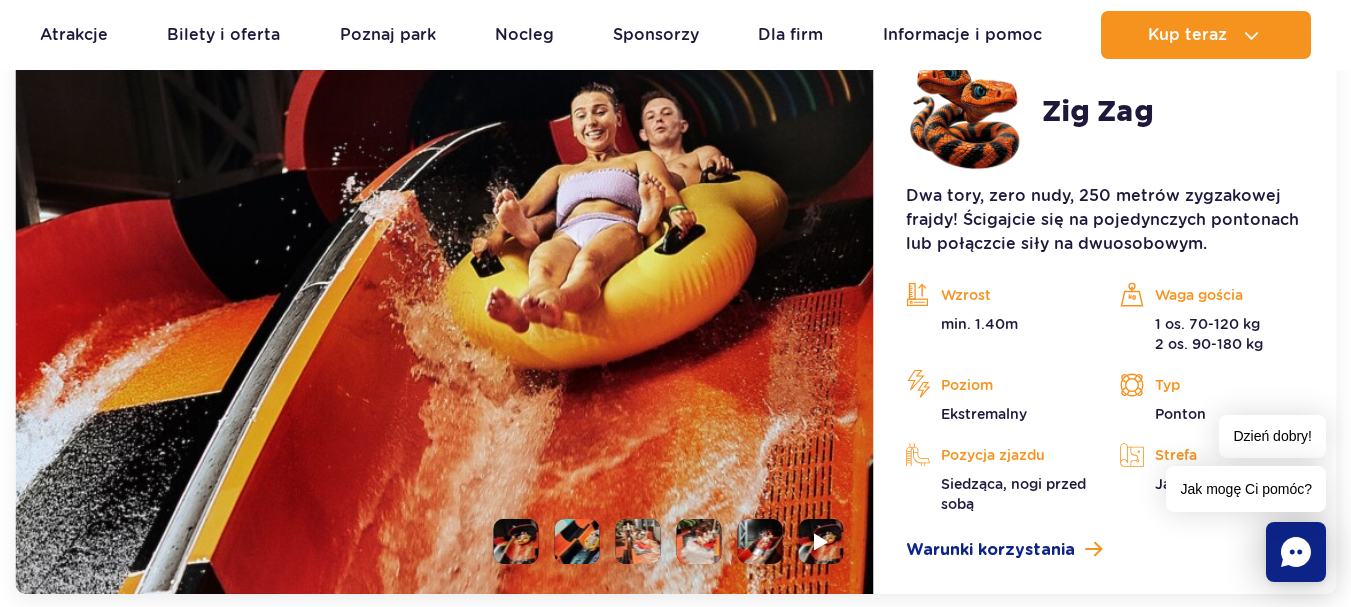 click at bounding box center (577, 541) 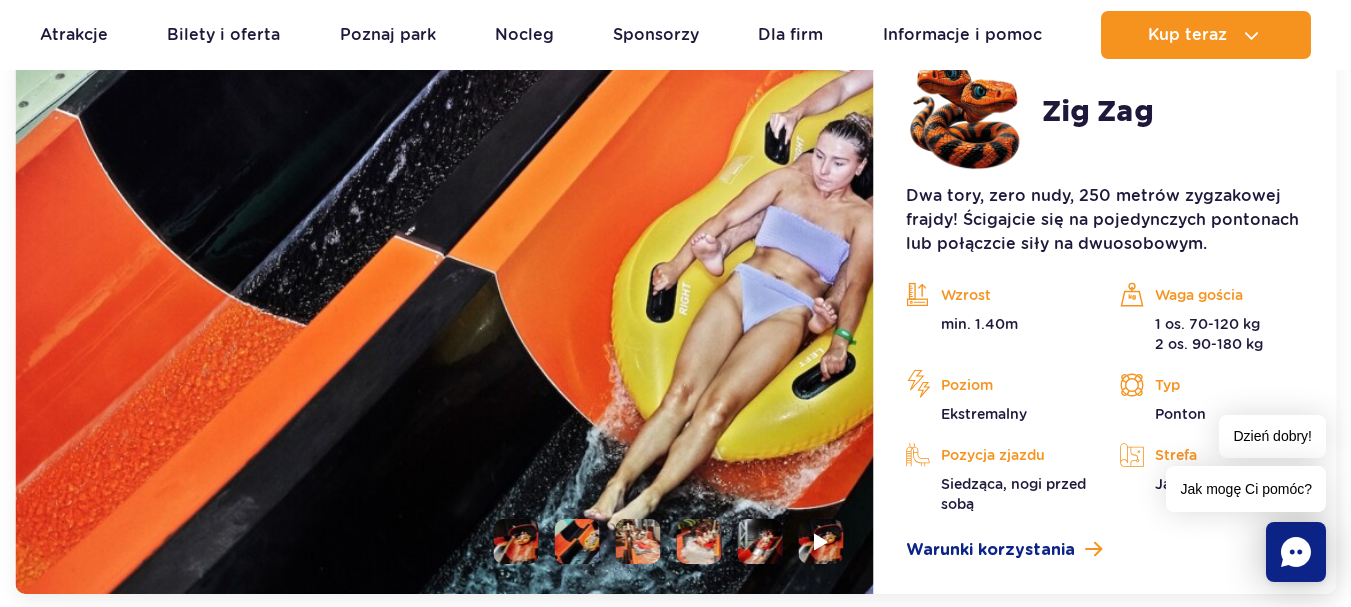 click at bounding box center (638, 541) 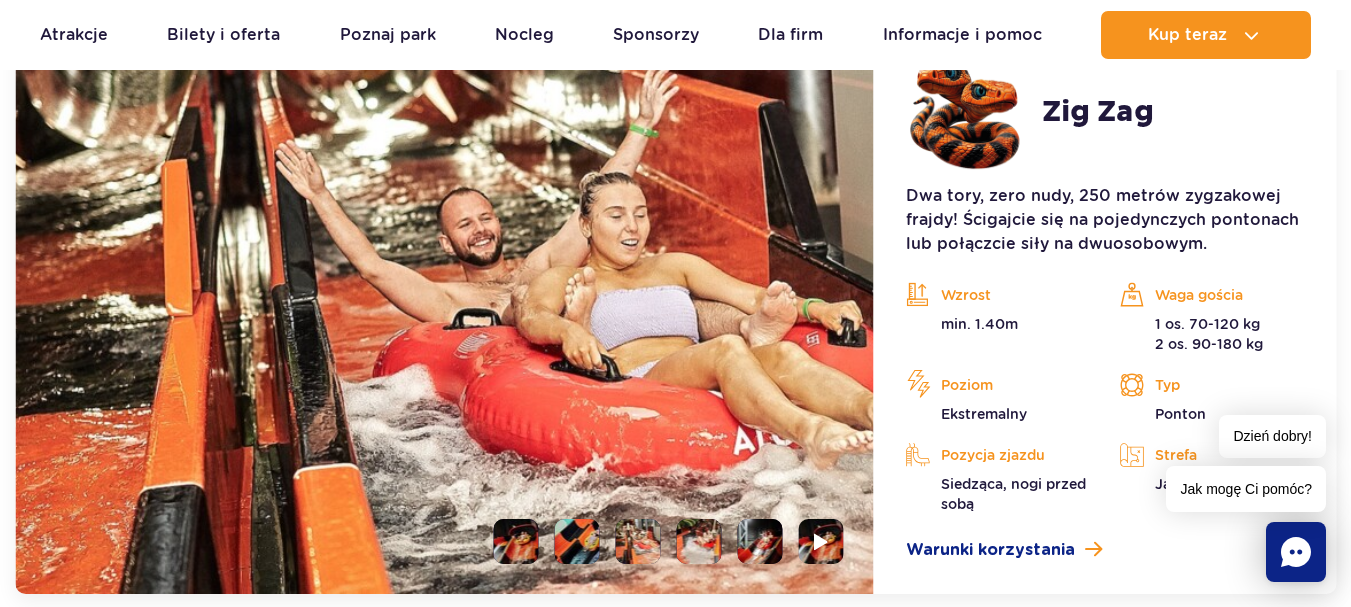 click at bounding box center [699, 541] 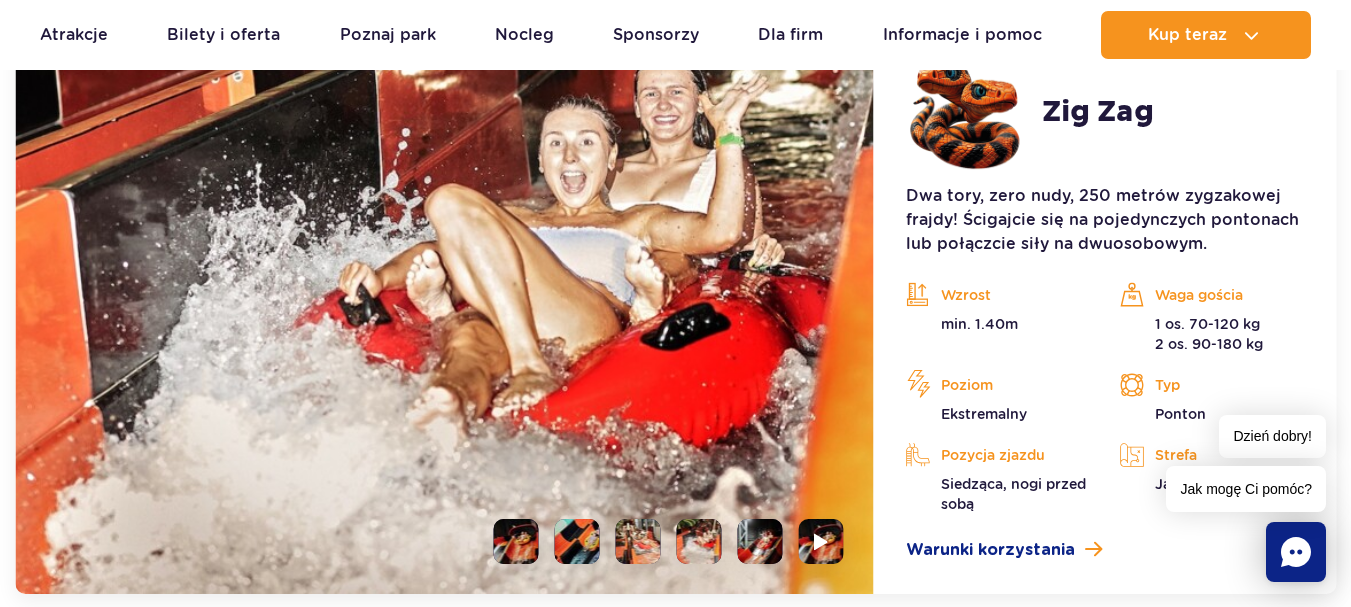click at bounding box center [760, 541] 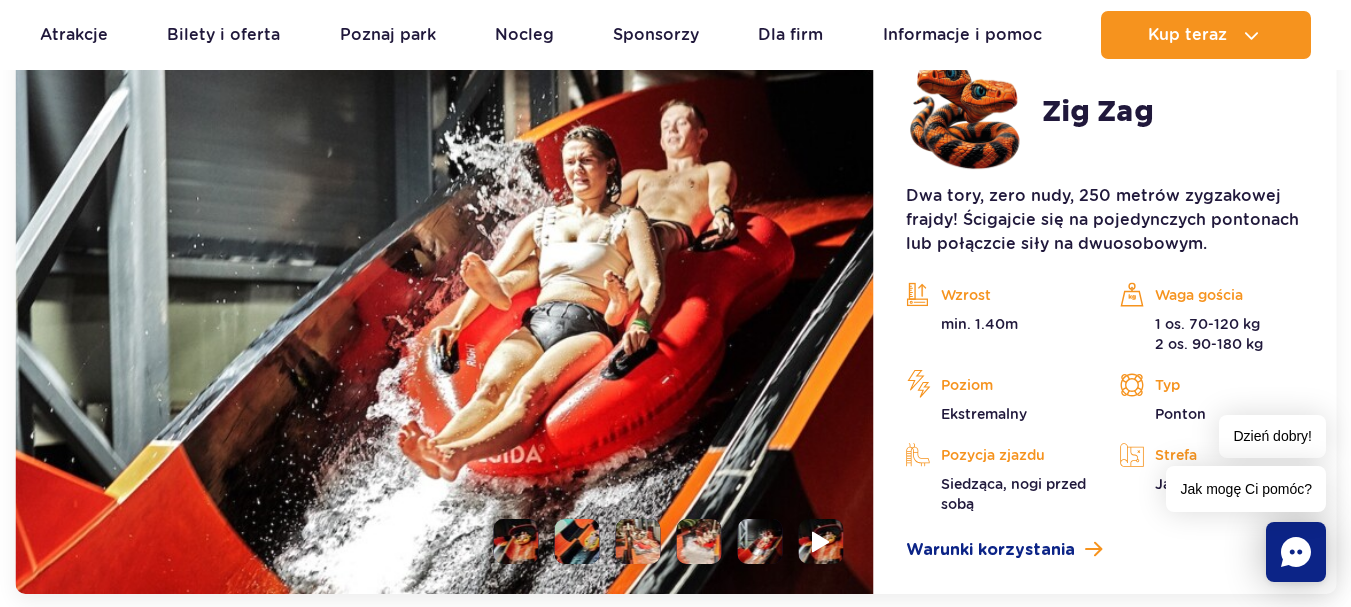 click at bounding box center [821, 541] 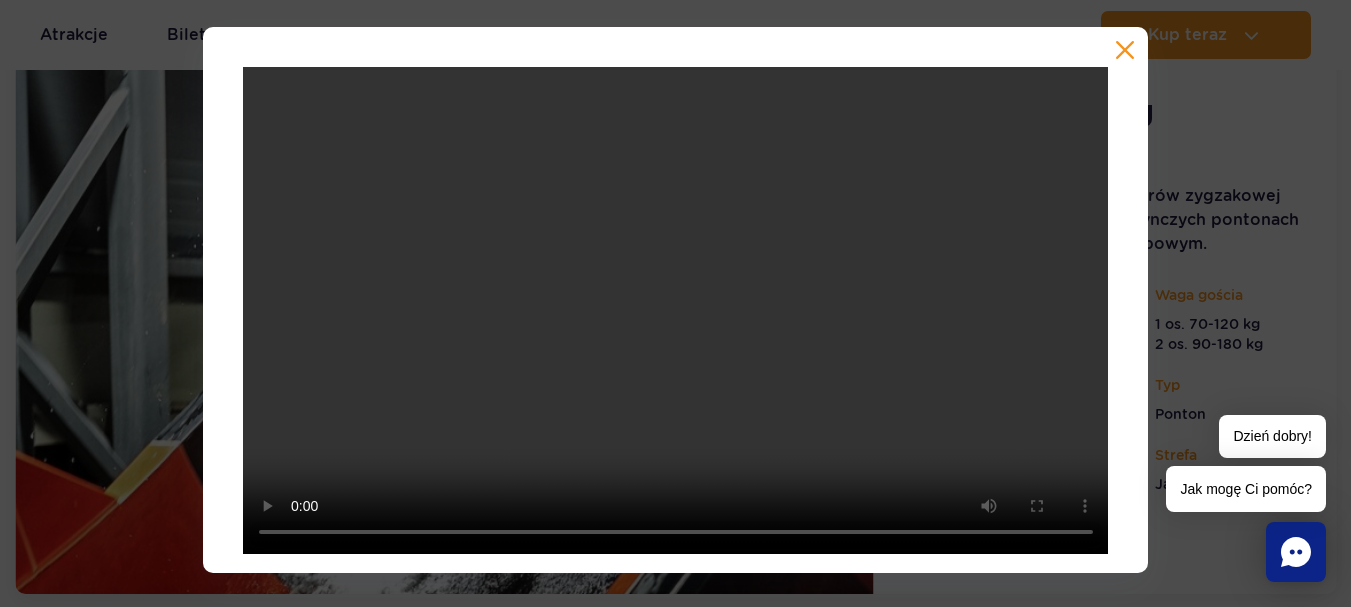 click at bounding box center [1125, 50] 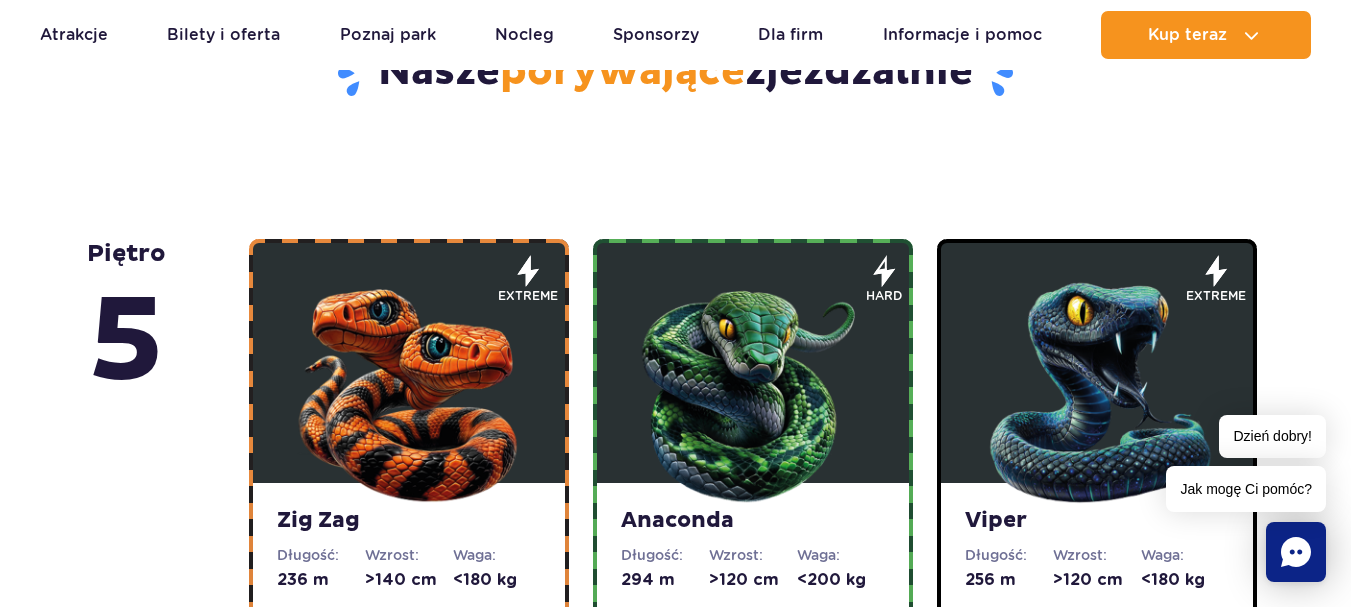scroll, scrollTop: 1281, scrollLeft: 0, axis: vertical 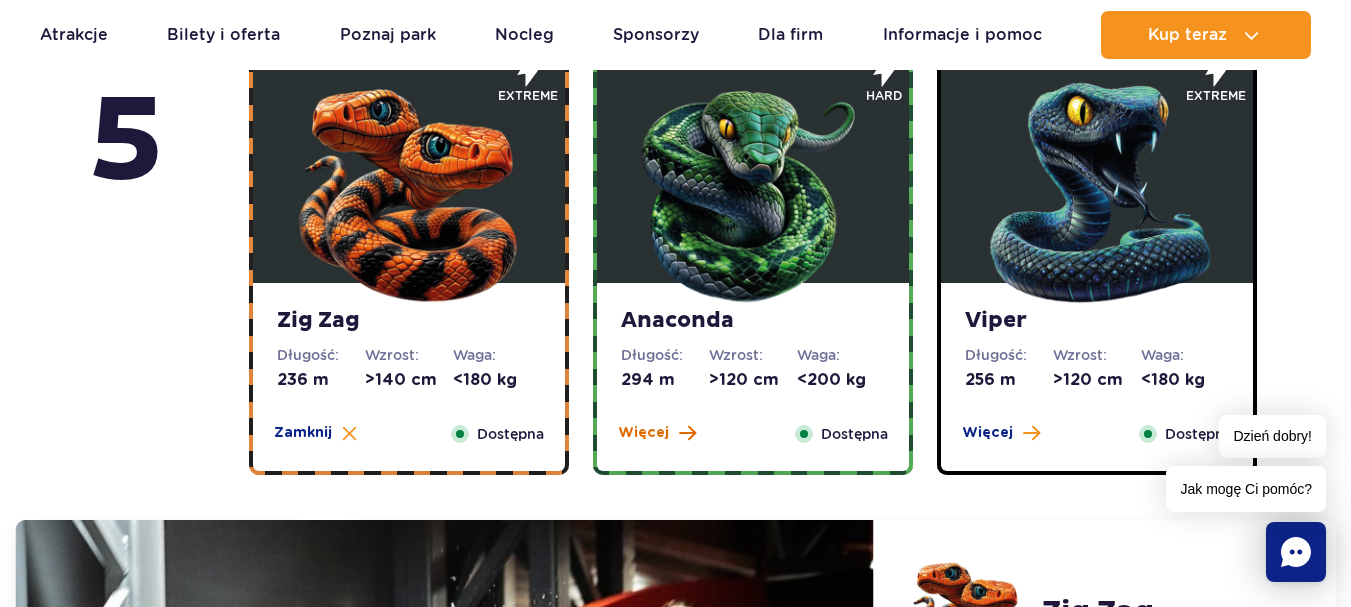 click on "Więcej" at bounding box center [643, 433] 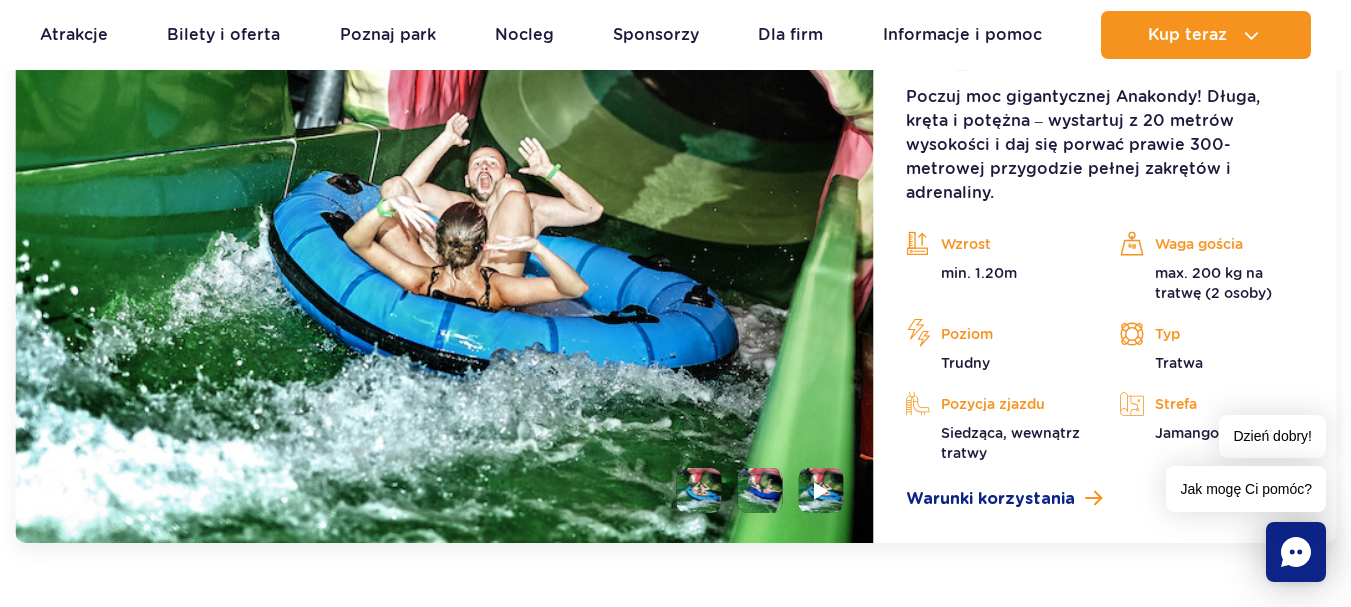 scroll, scrollTop: 1881, scrollLeft: 0, axis: vertical 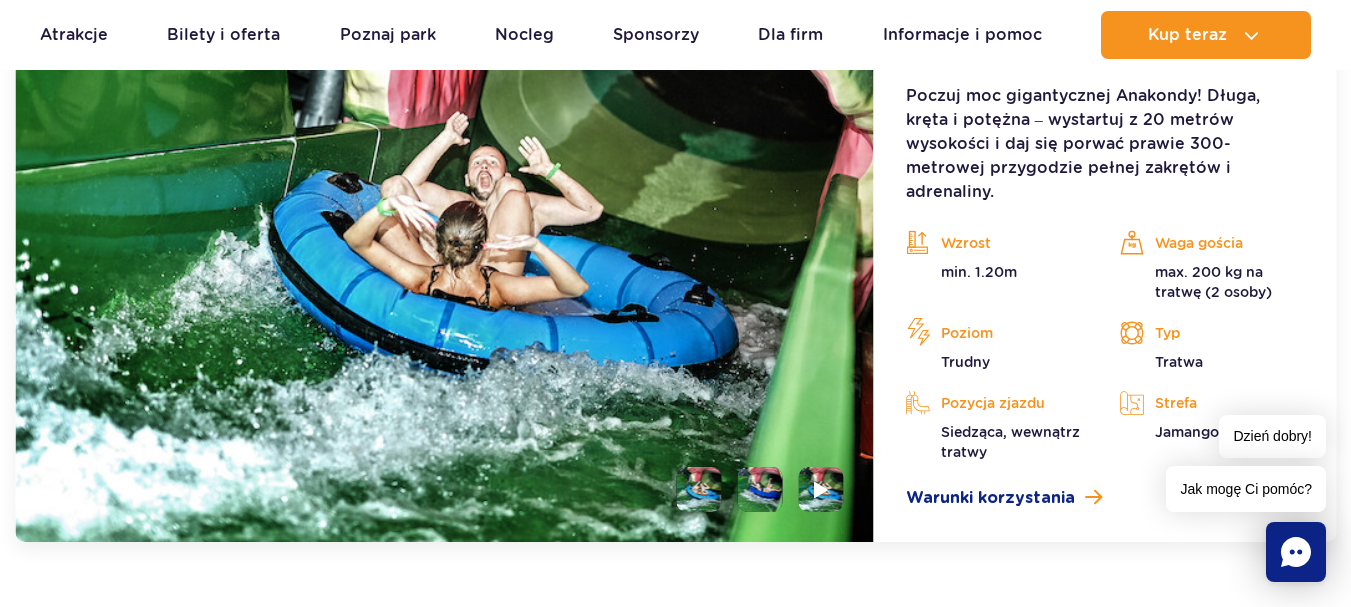click at bounding box center [760, 489] 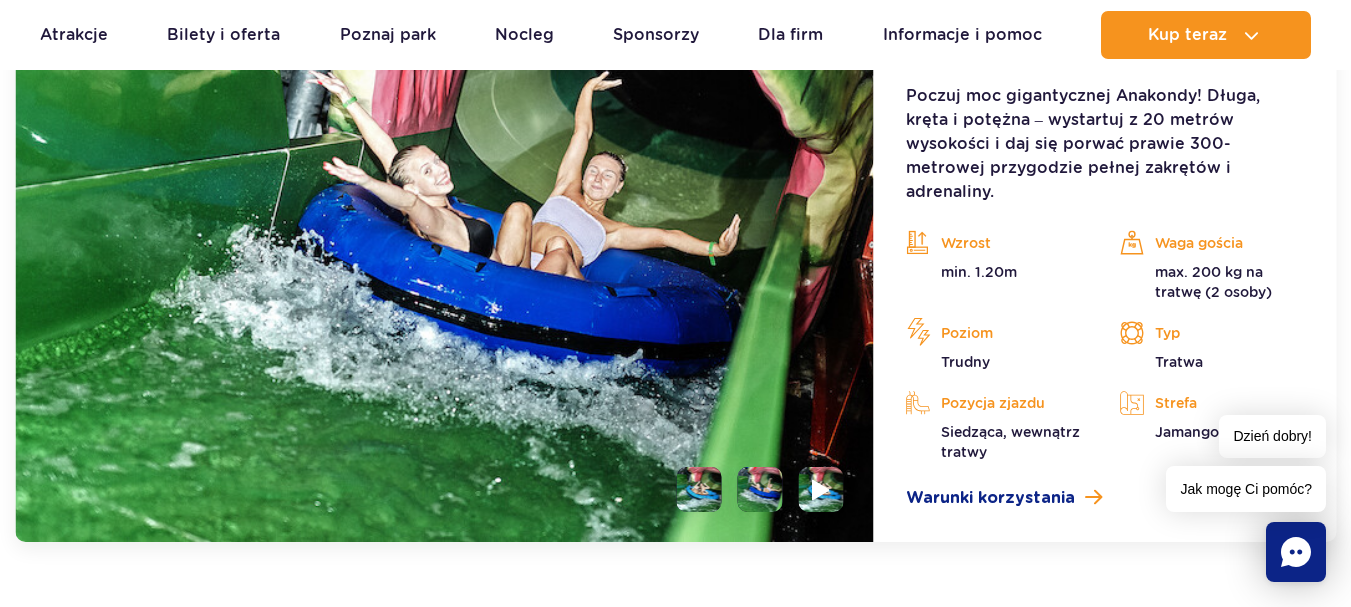 click at bounding box center (821, 489) 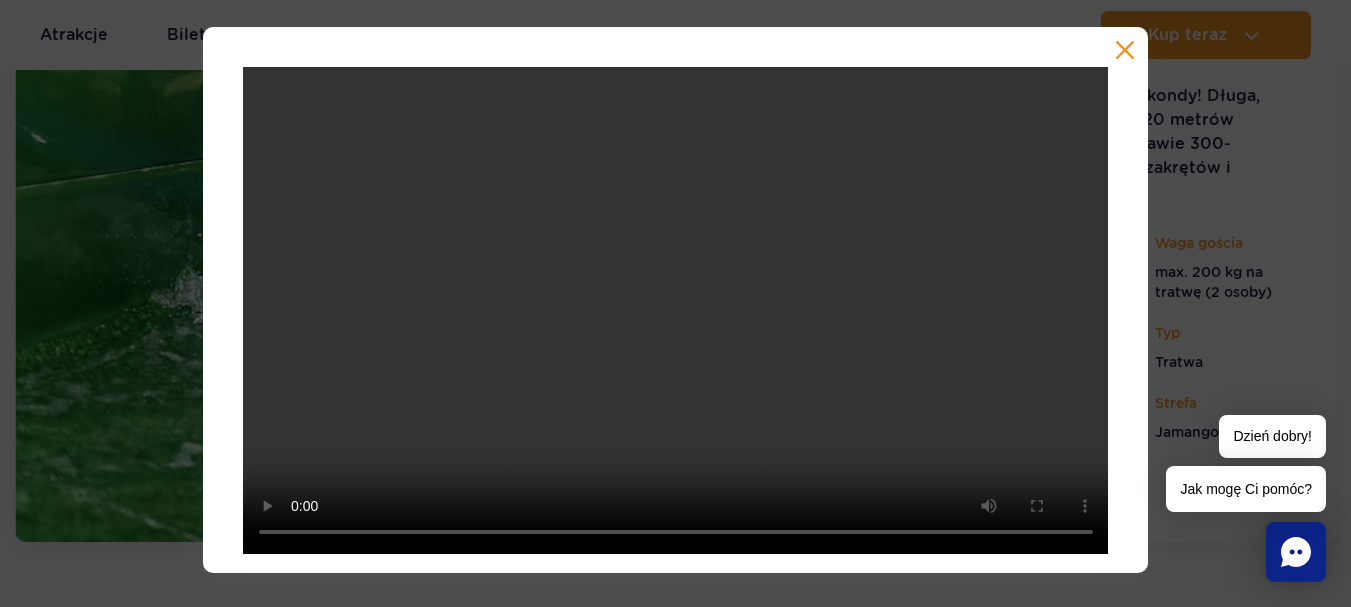 click at bounding box center (1125, 50) 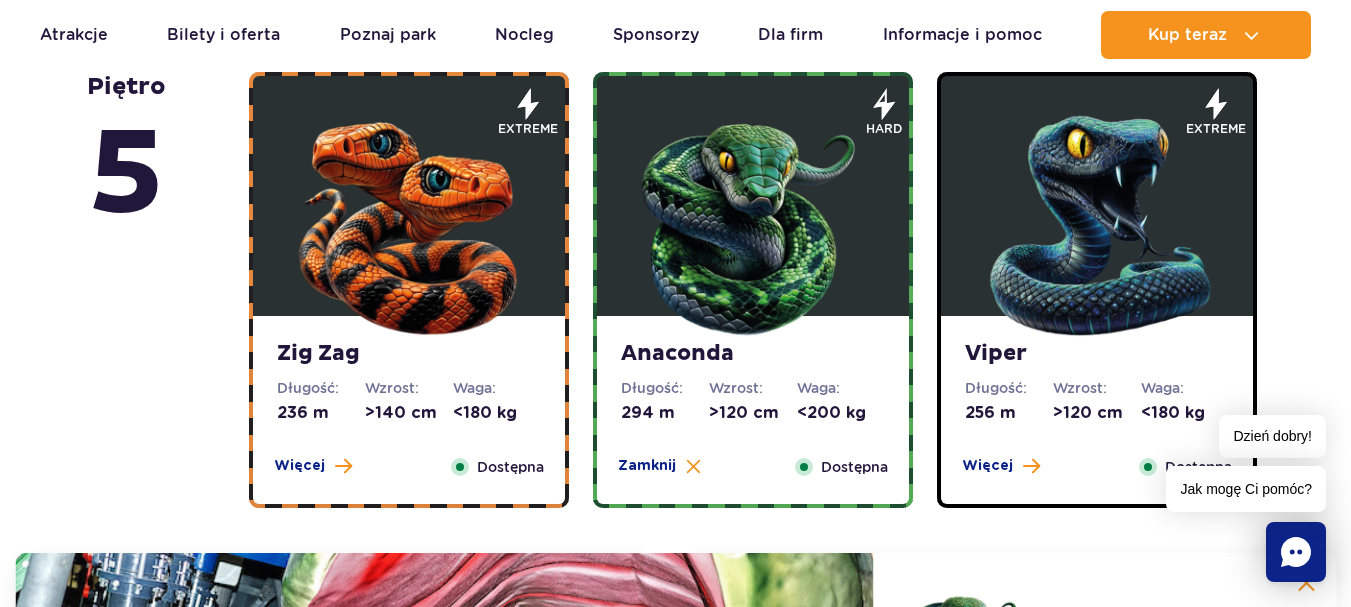 scroll, scrollTop: 1281, scrollLeft: 0, axis: vertical 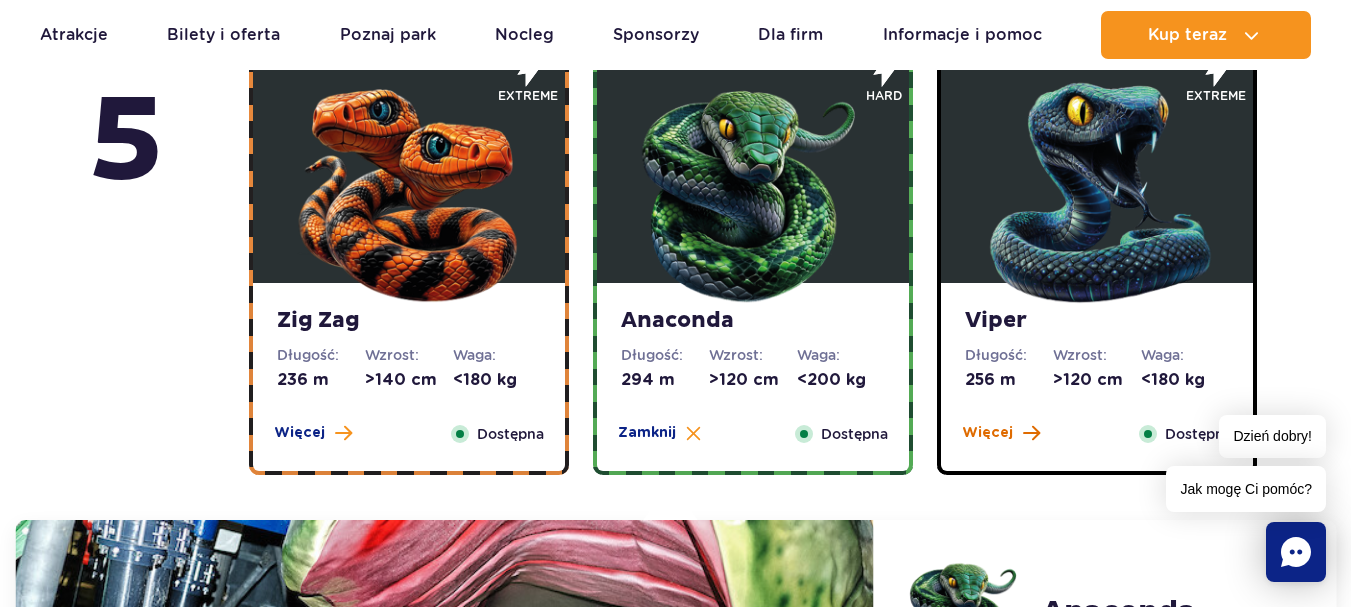 click on "Więcej" at bounding box center (987, 433) 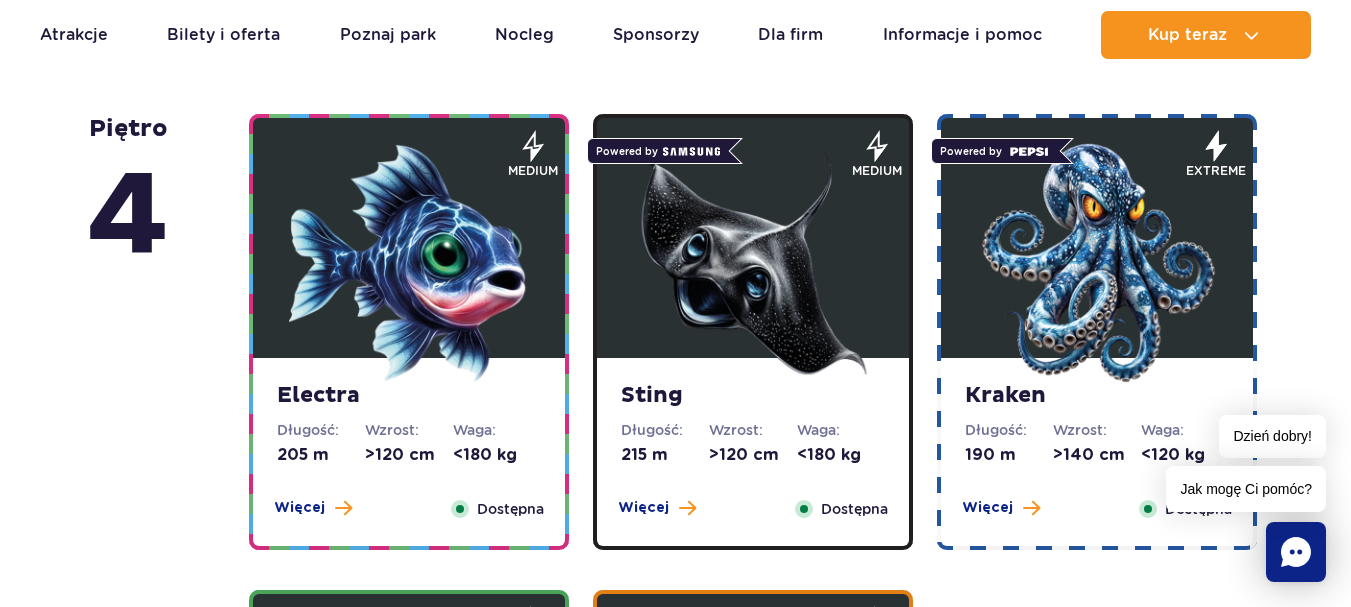 scroll, scrollTop: 2481, scrollLeft: 0, axis: vertical 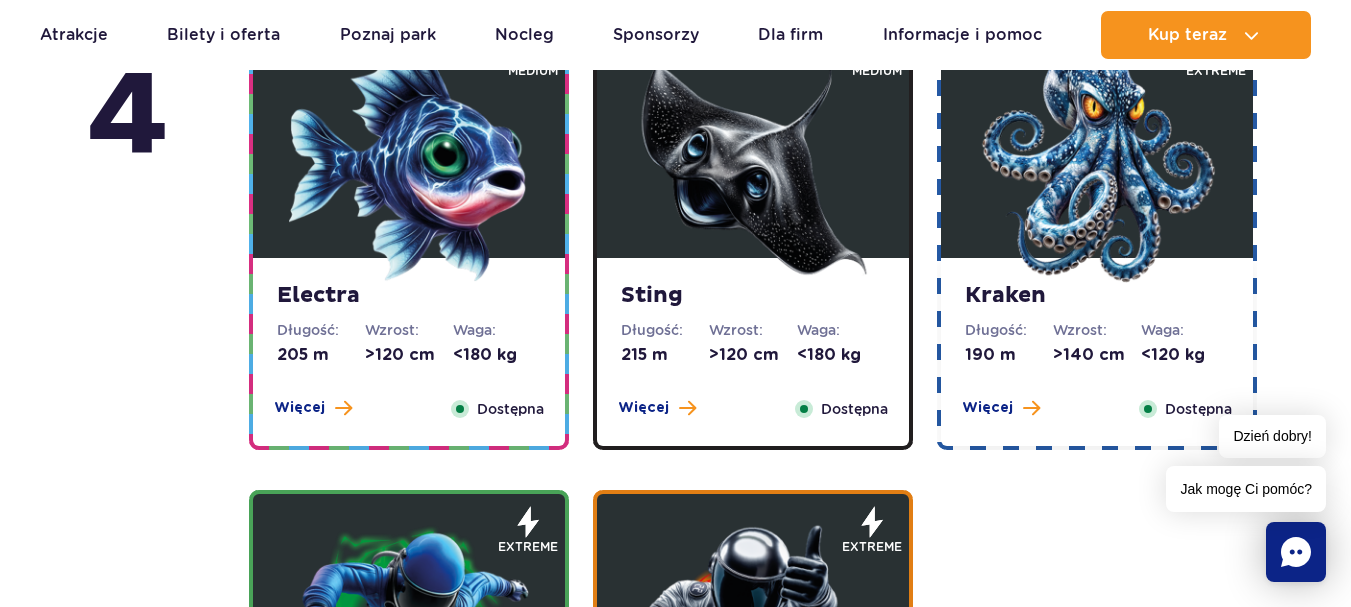 click on "Więcej" at bounding box center [299, 408] 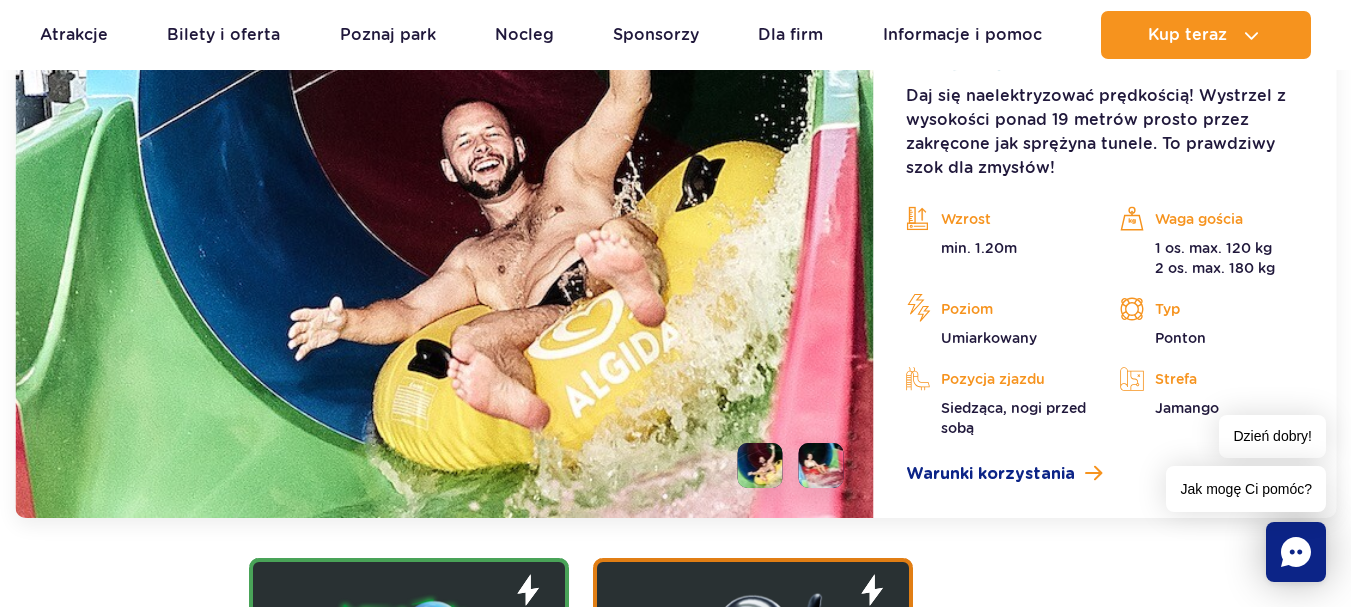 scroll, scrollTop: 2537, scrollLeft: 0, axis: vertical 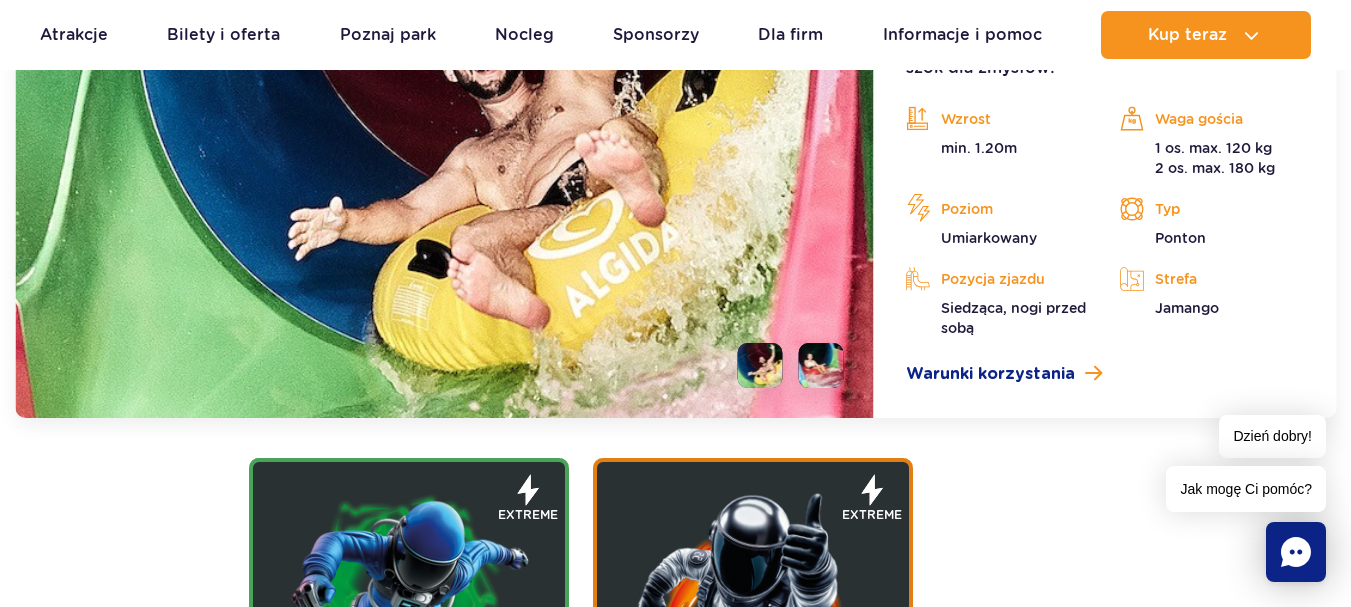 click at bounding box center [760, 365] 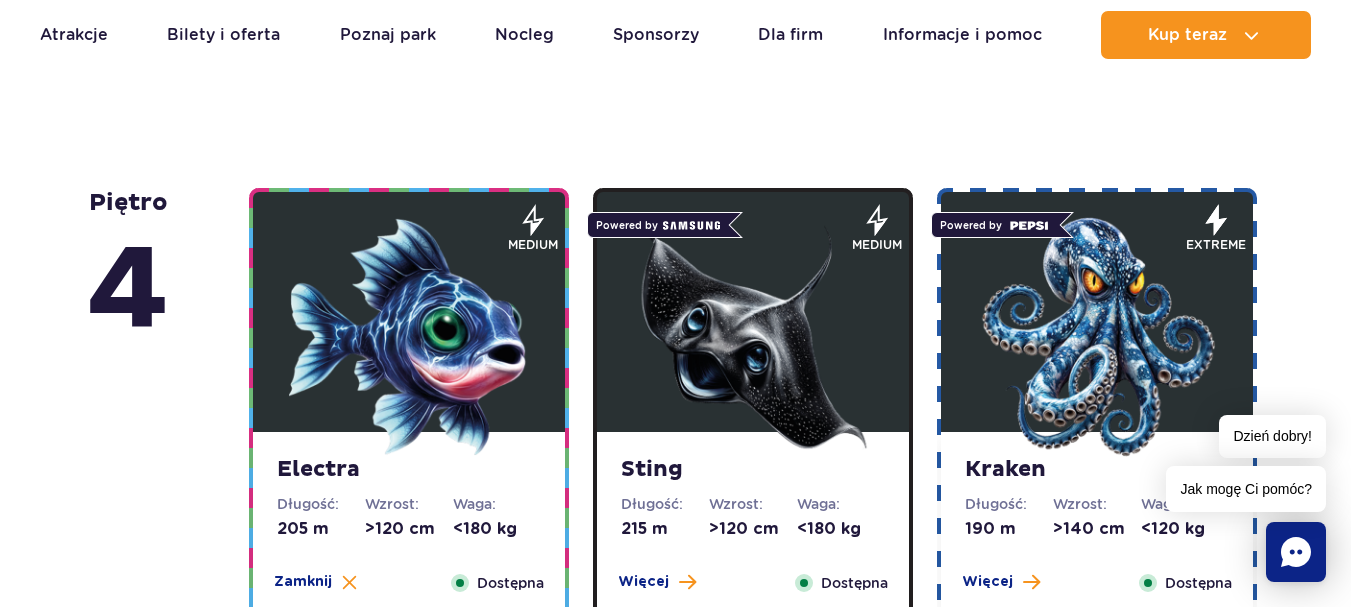 scroll, scrollTop: 1737, scrollLeft: 0, axis: vertical 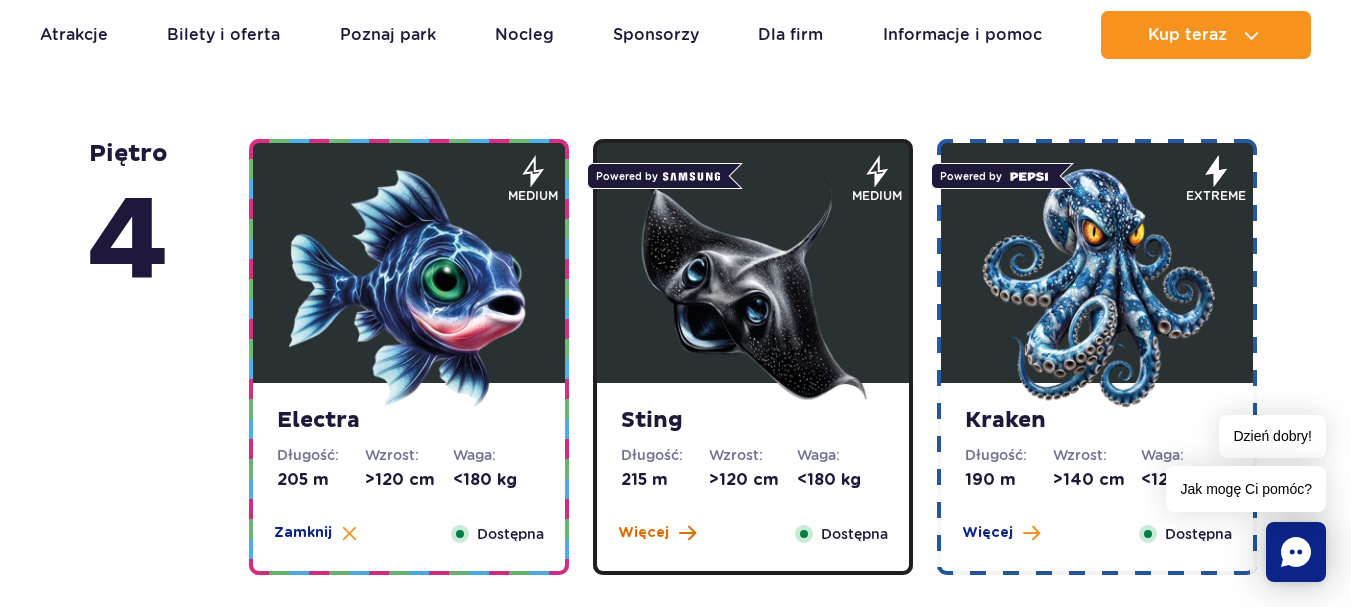click on "Więcej" at bounding box center (643, 533) 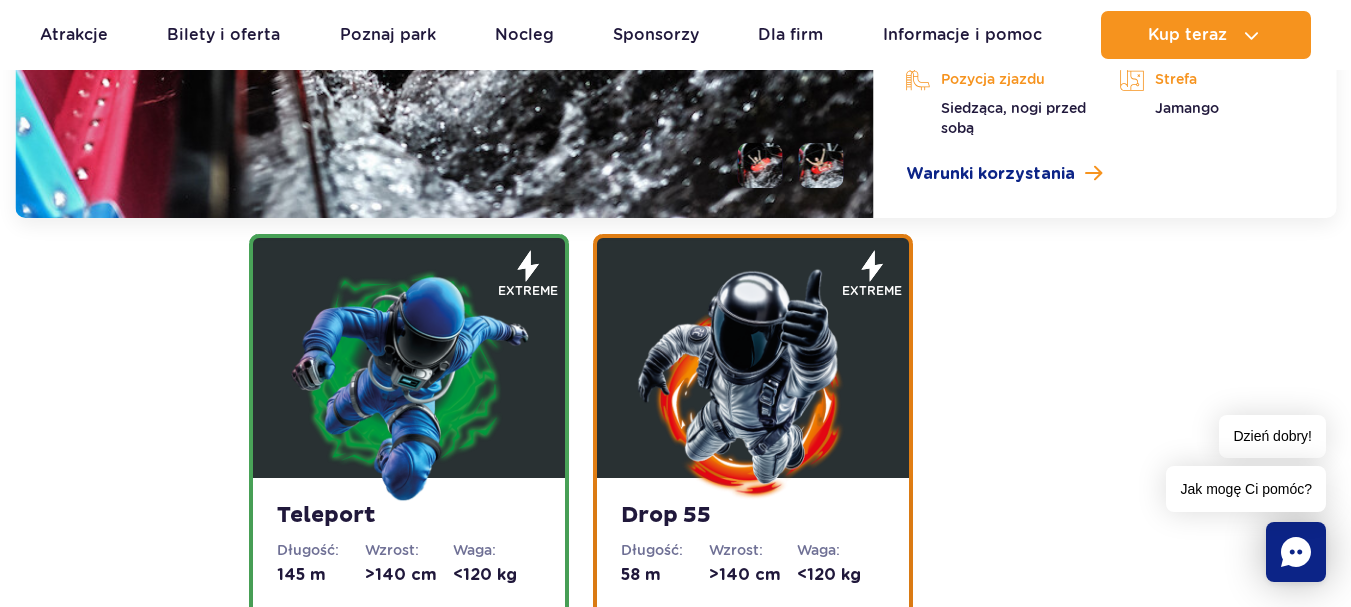 scroll, scrollTop: 2937, scrollLeft: 0, axis: vertical 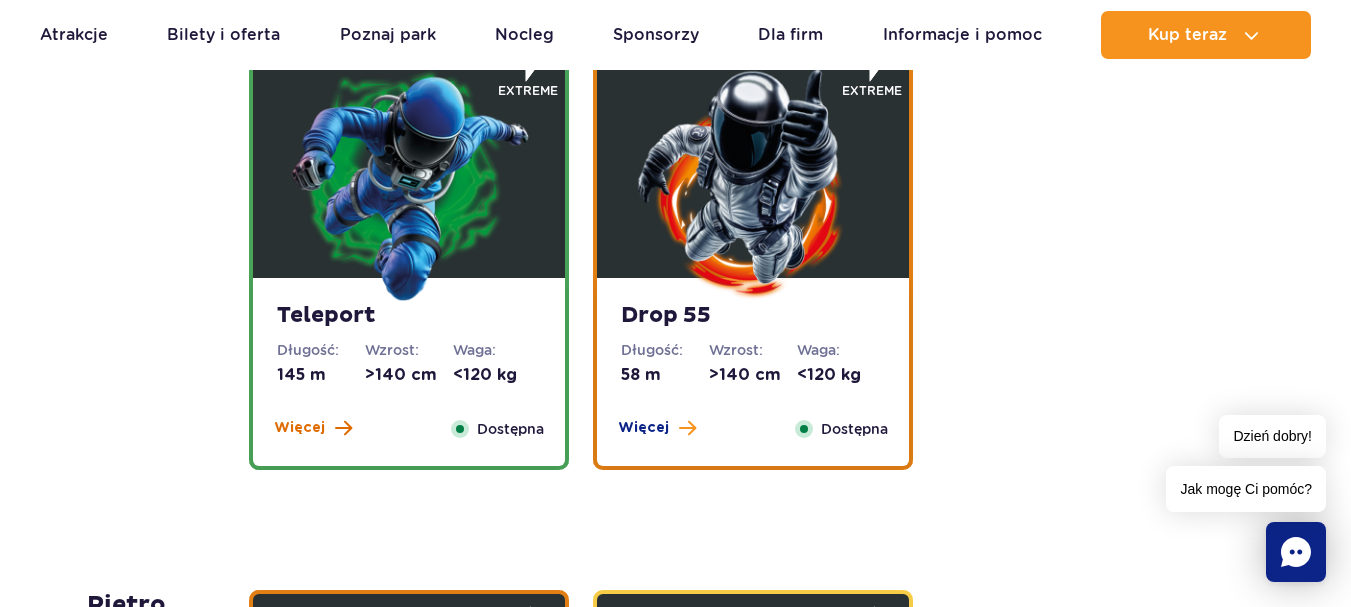 click on "Więcej" at bounding box center (299, 428) 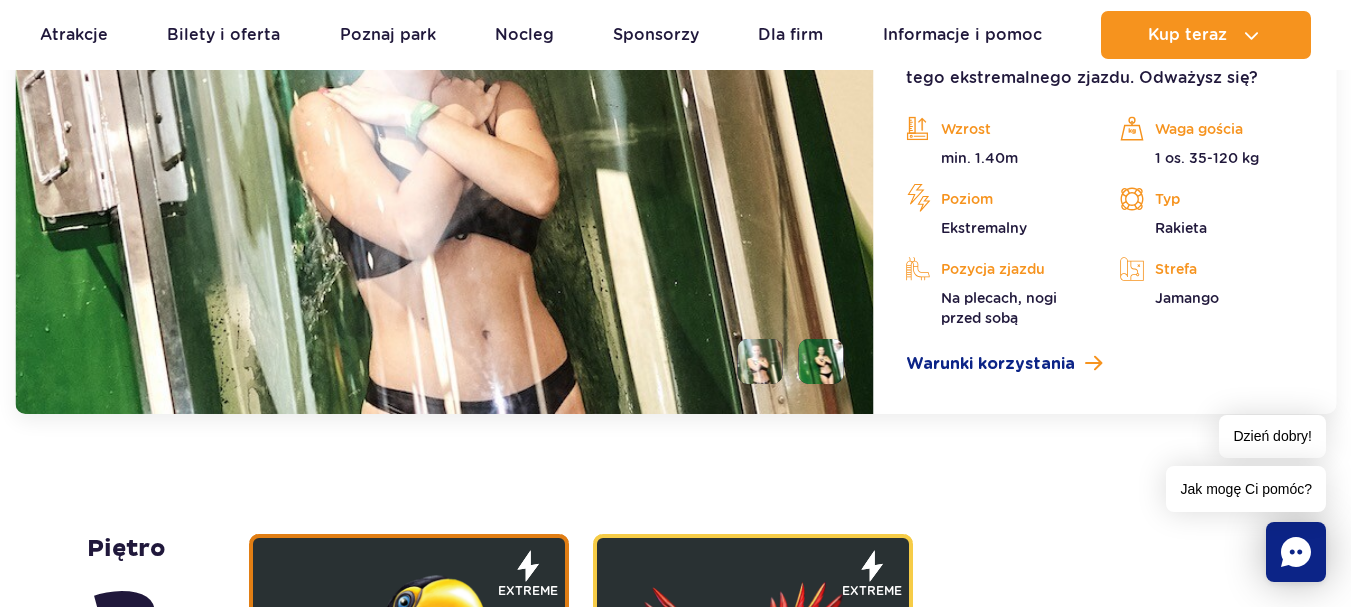 scroll, scrollTop: 3013, scrollLeft: 0, axis: vertical 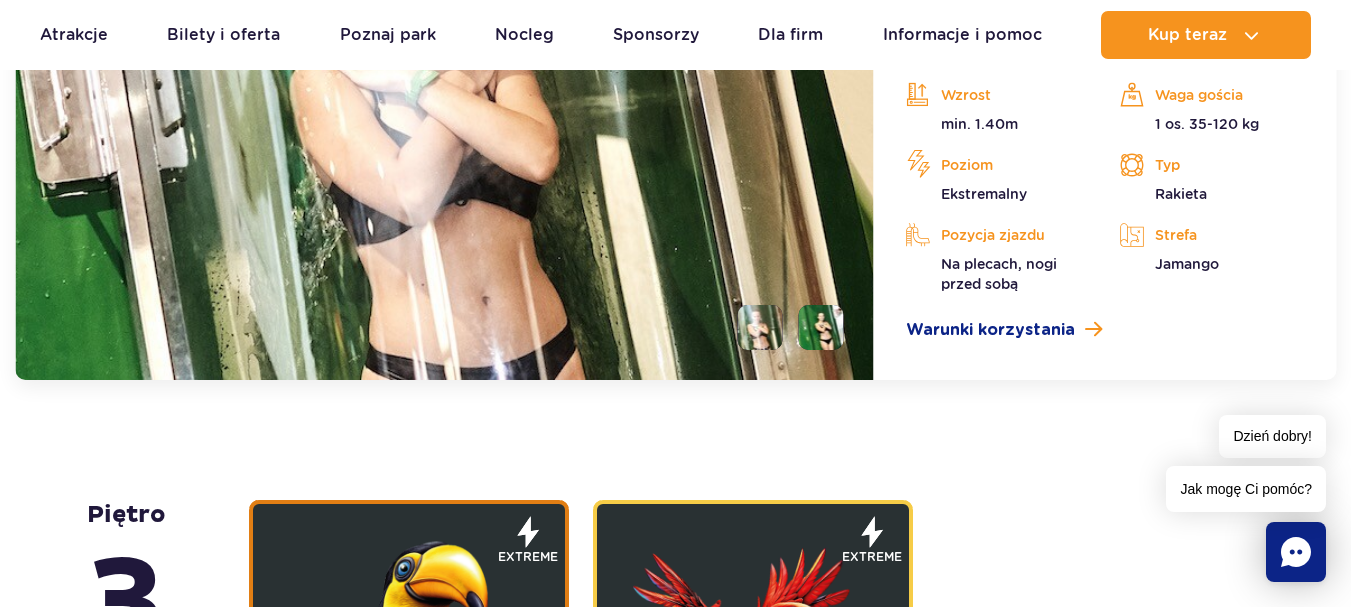 click at bounding box center [821, 327] 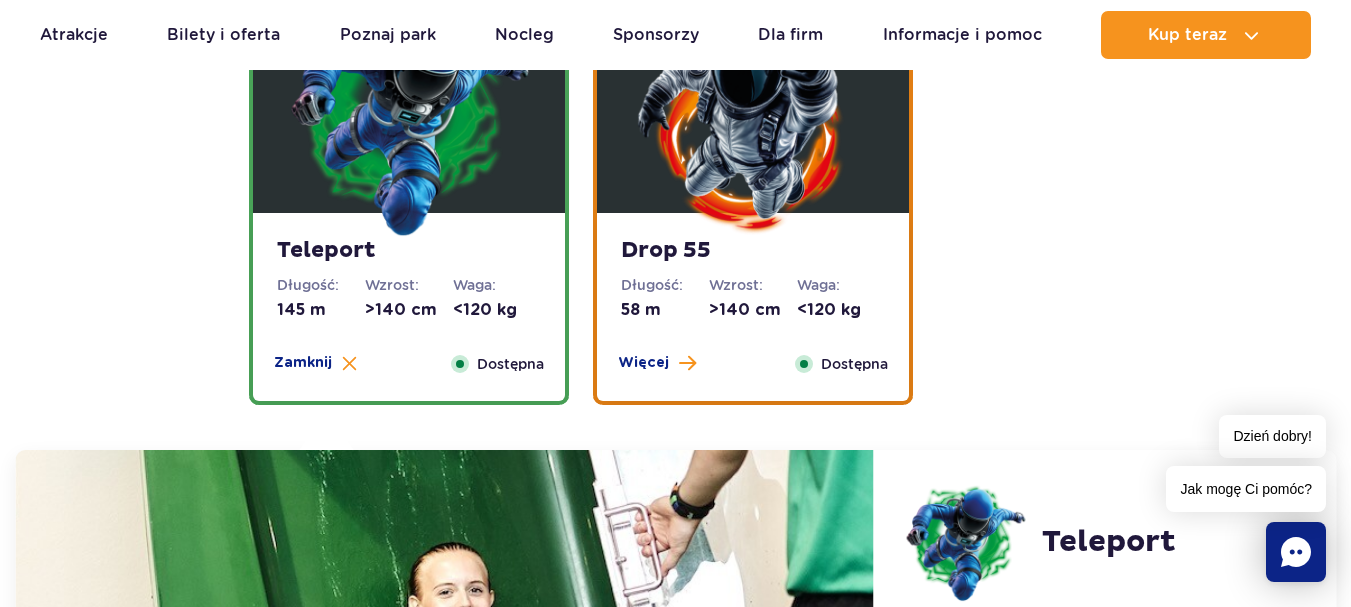 scroll, scrollTop: 2313, scrollLeft: 0, axis: vertical 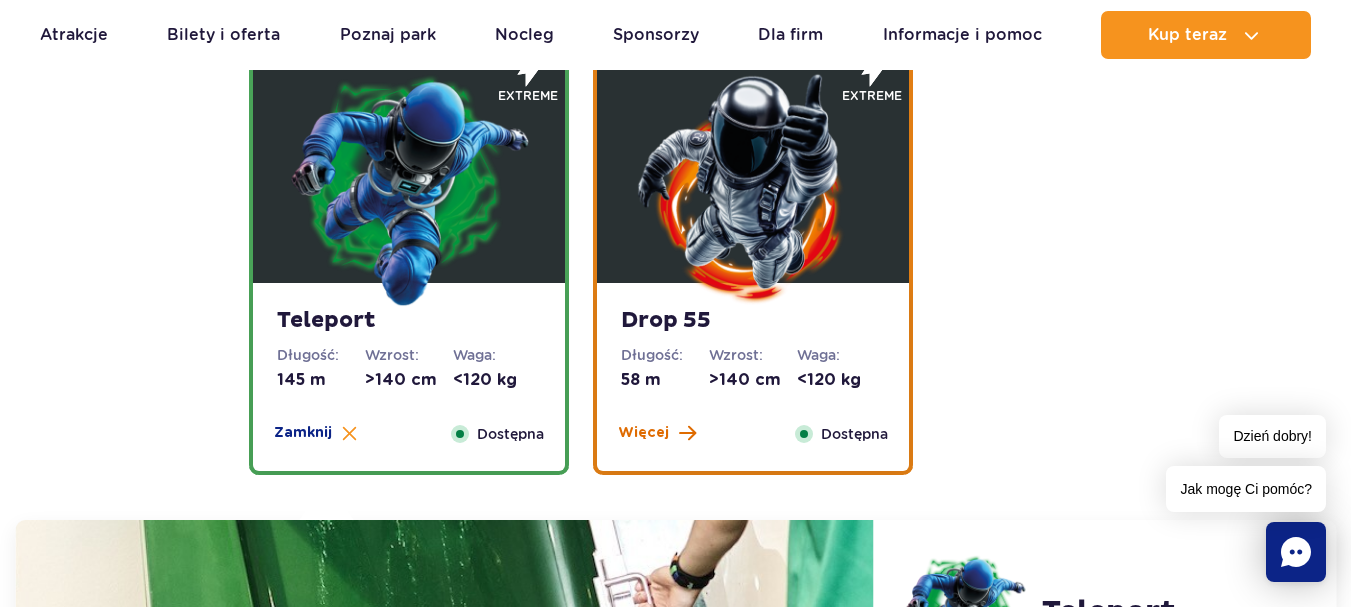 click on "Więcej" at bounding box center [643, 433] 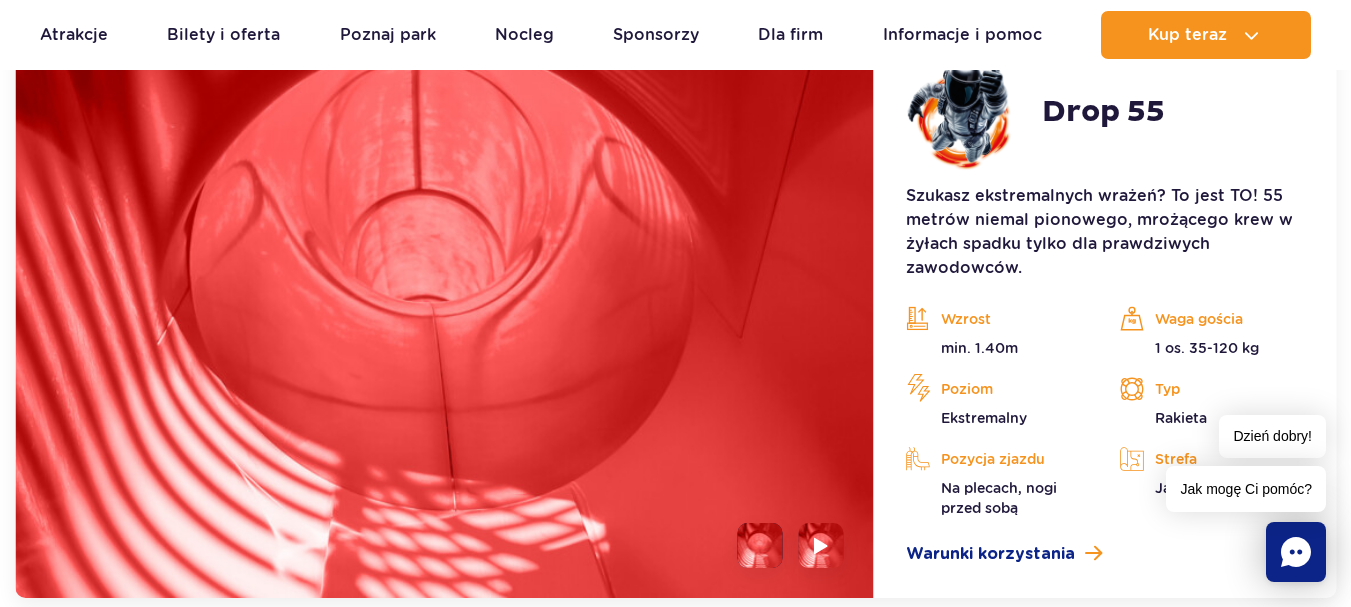 scroll, scrollTop: 2913, scrollLeft: 0, axis: vertical 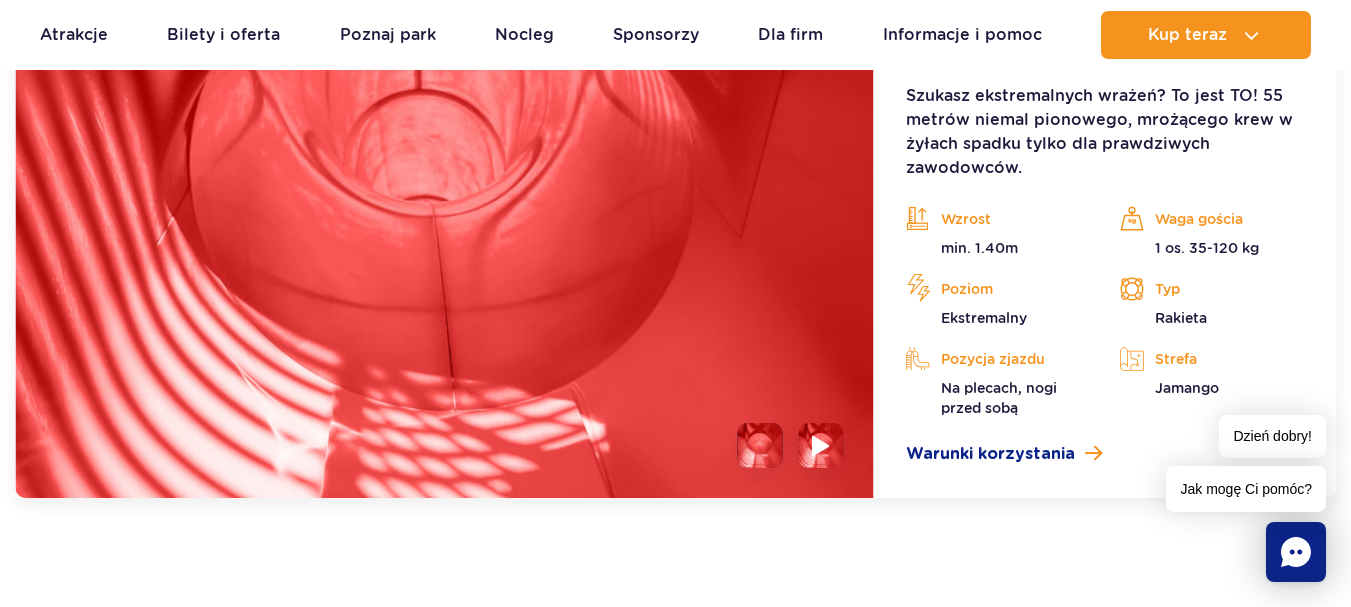 click at bounding box center (821, 445) 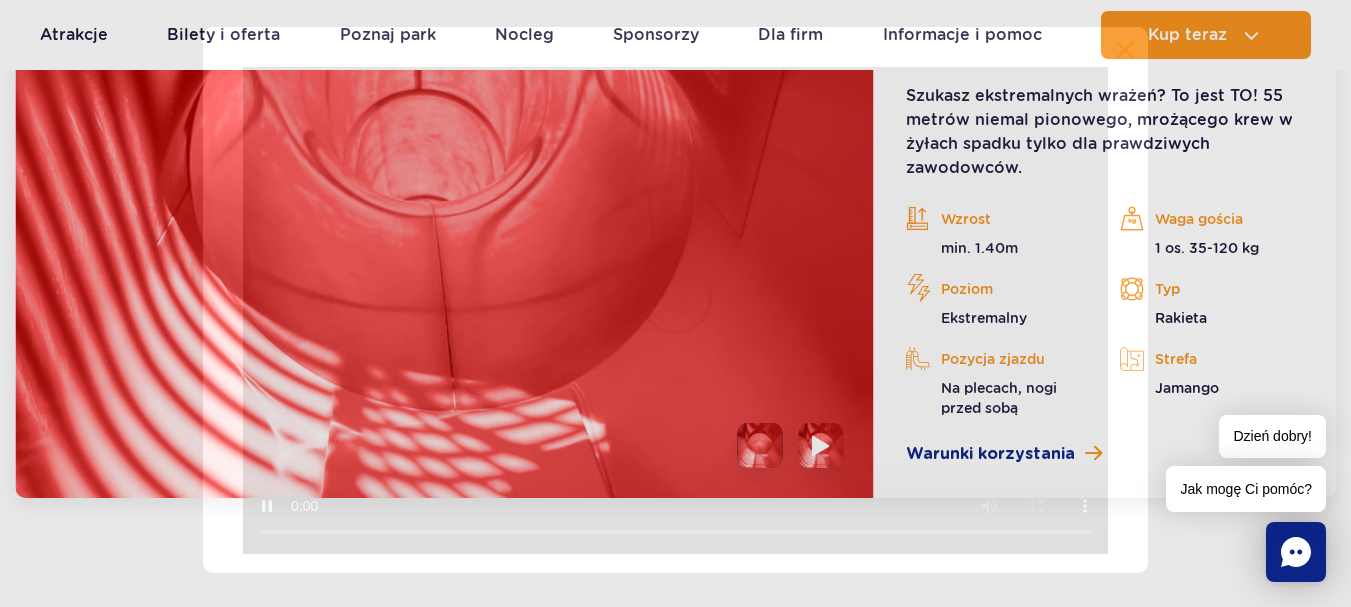 scroll, scrollTop: 3013, scrollLeft: 0, axis: vertical 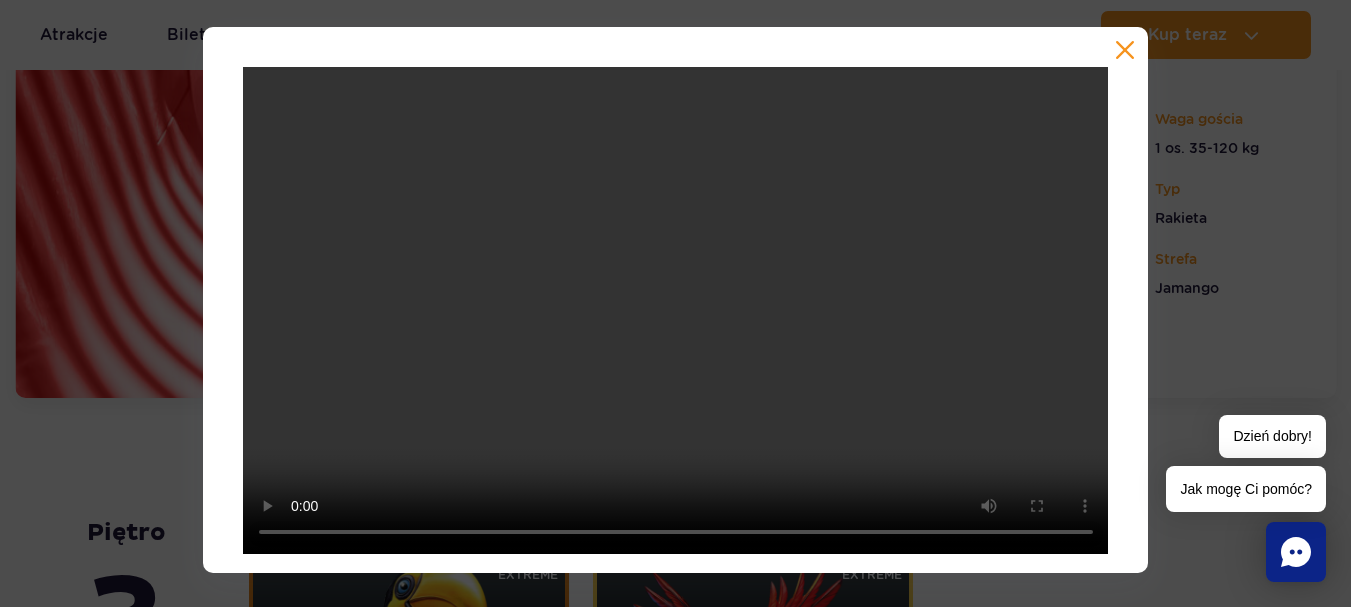 click at bounding box center [1125, 50] 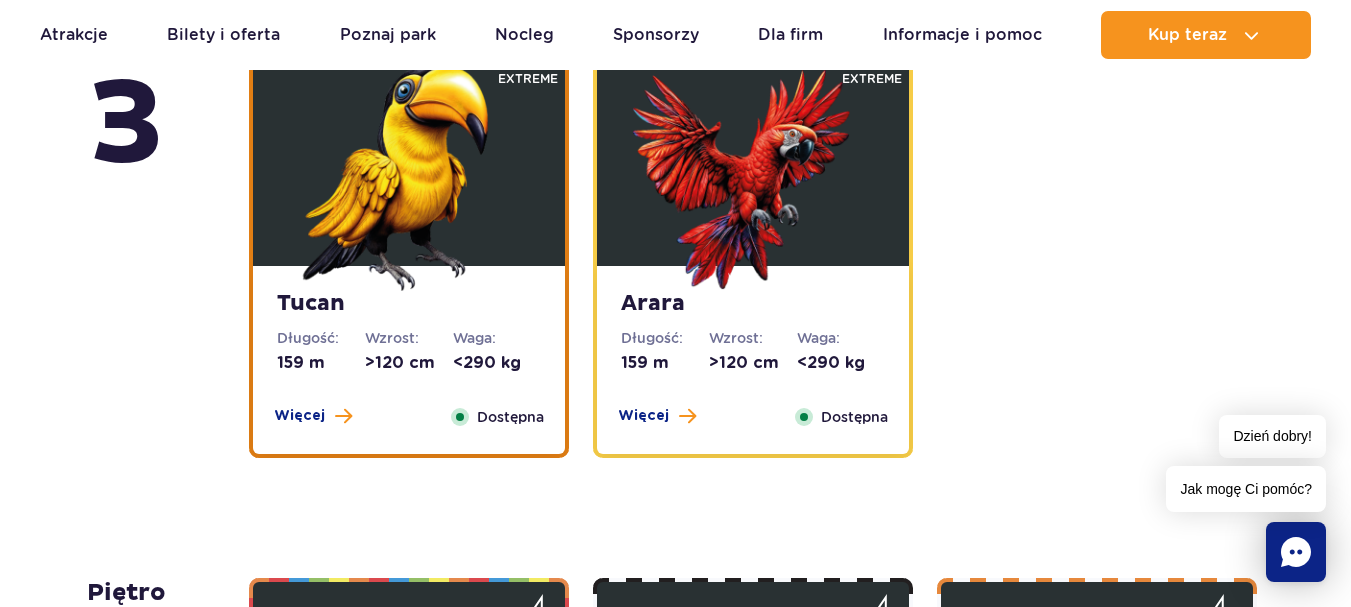 scroll, scrollTop: 3513, scrollLeft: 0, axis: vertical 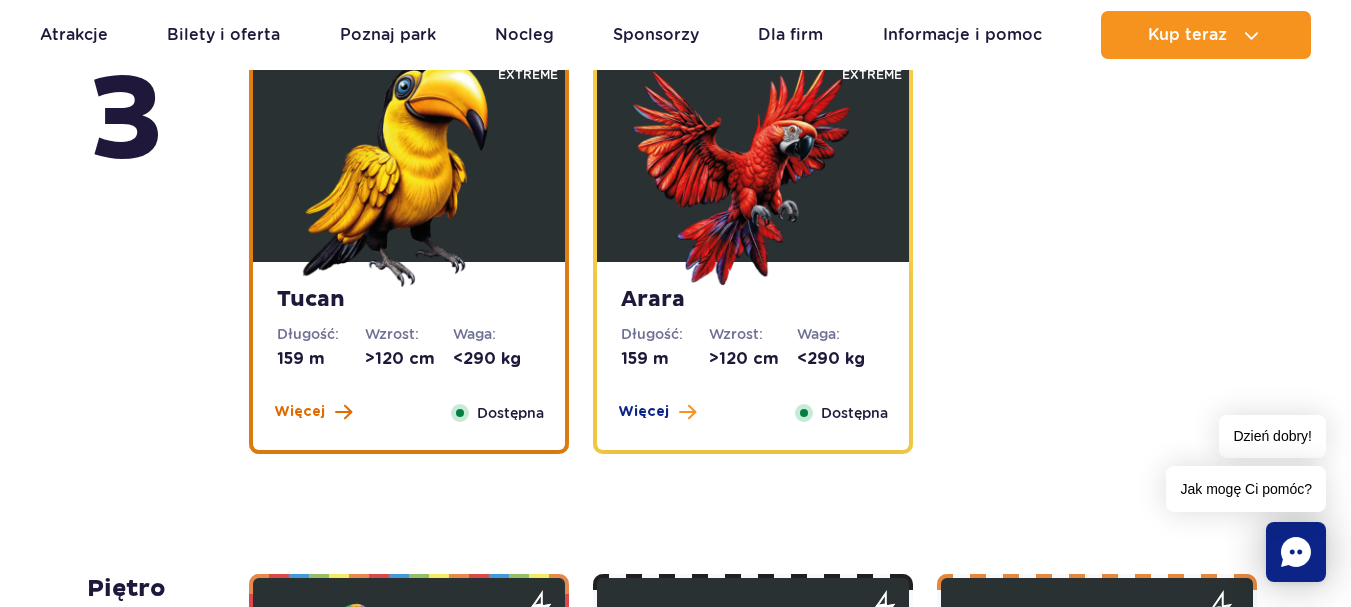 click on "Więcej" at bounding box center (299, 412) 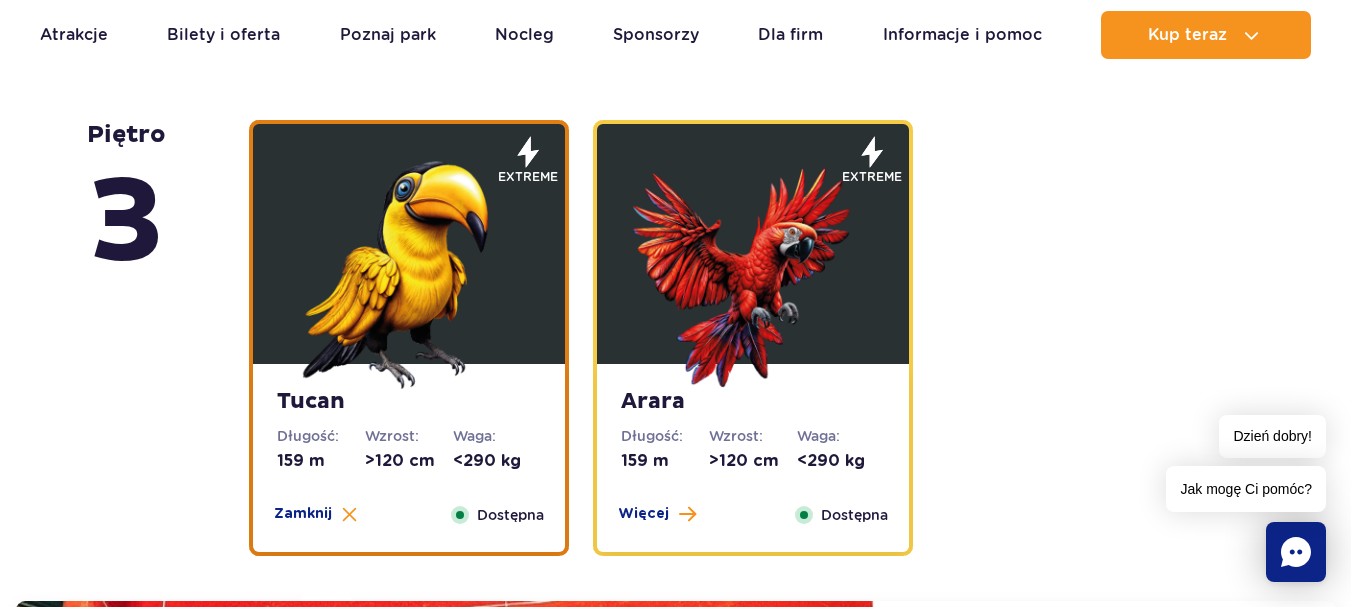 scroll, scrollTop: 2769, scrollLeft: 0, axis: vertical 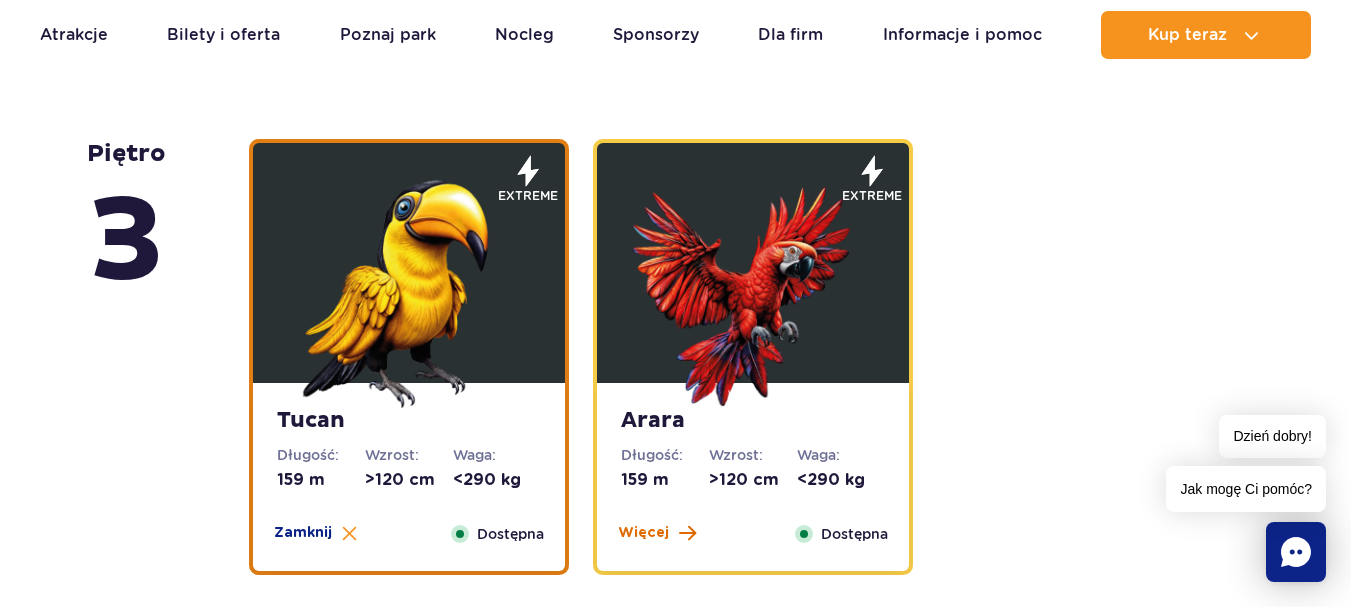 click on "Więcej" at bounding box center (643, 533) 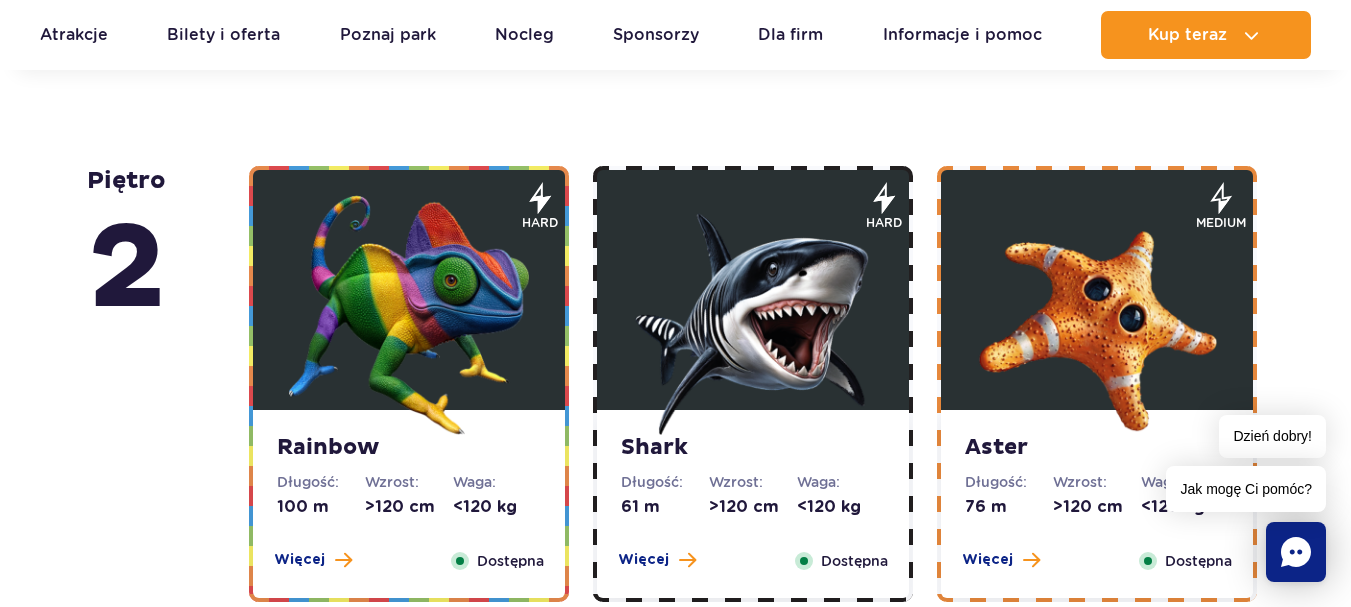 scroll, scrollTop: 3969, scrollLeft: 0, axis: vertical 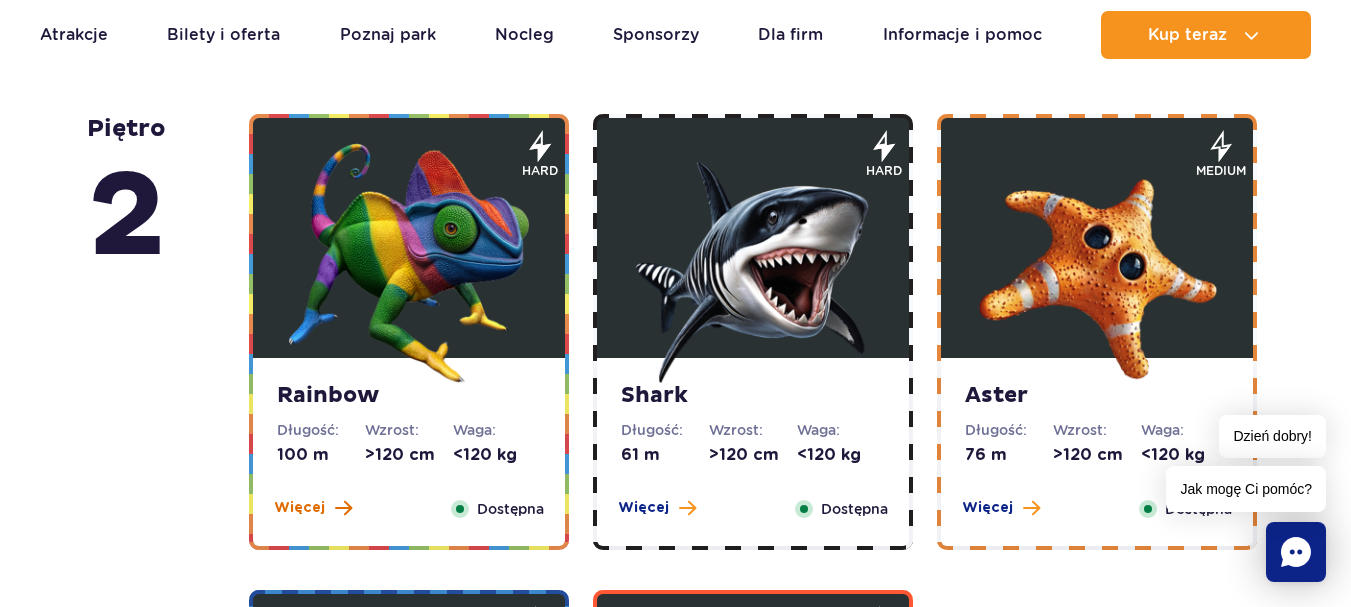 click on "Więcej" at bounding box center [299, 508] 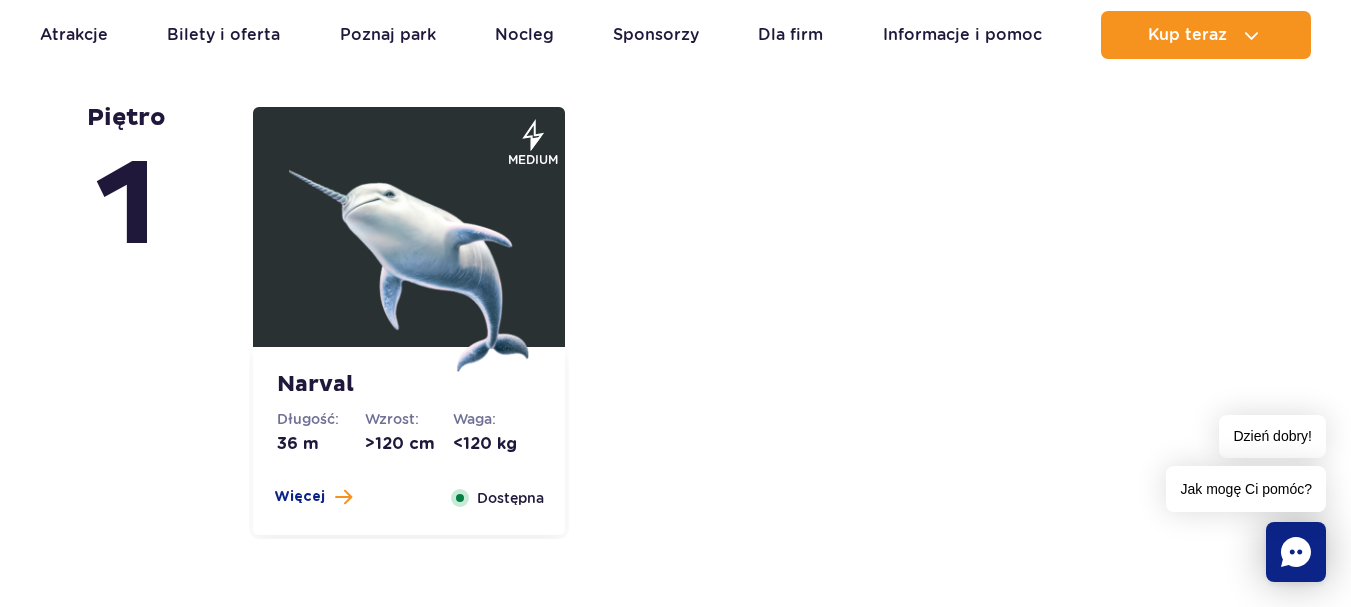 scroll, scrollTop: 5025, scrollLeft: 0, axis: vertical 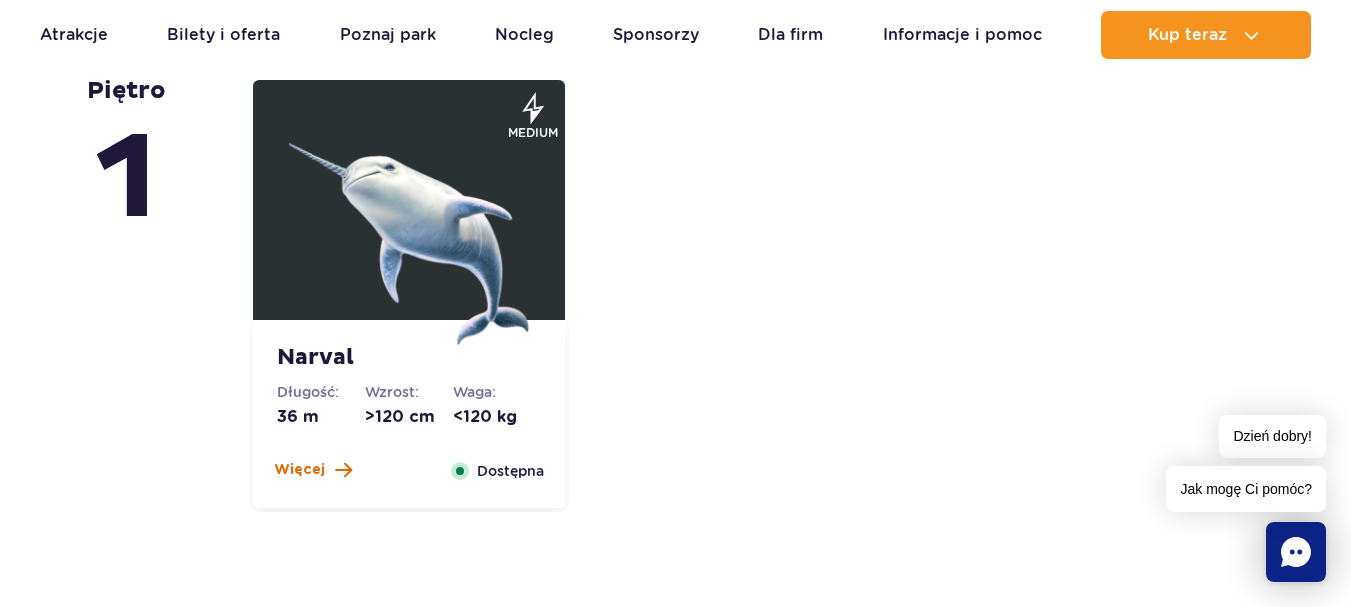 click on "Więcej" at bounding box center [299, 470] 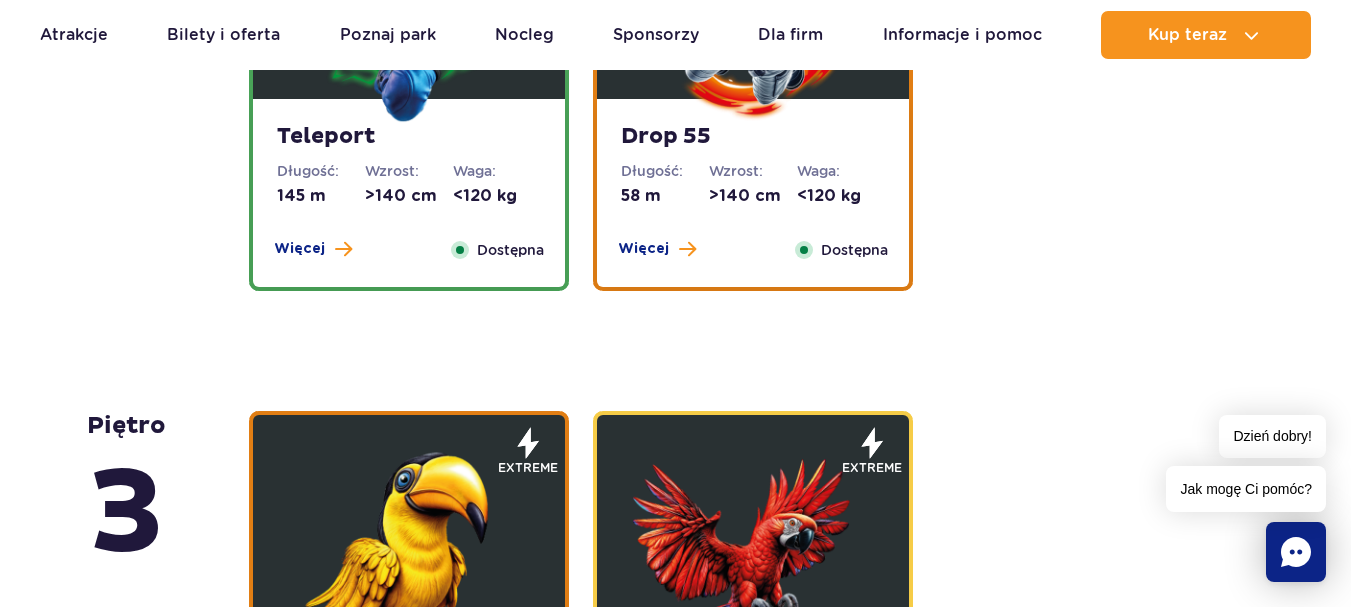 scroll, scrollTop: 2457, scrollLeft: 0, axis: vertical 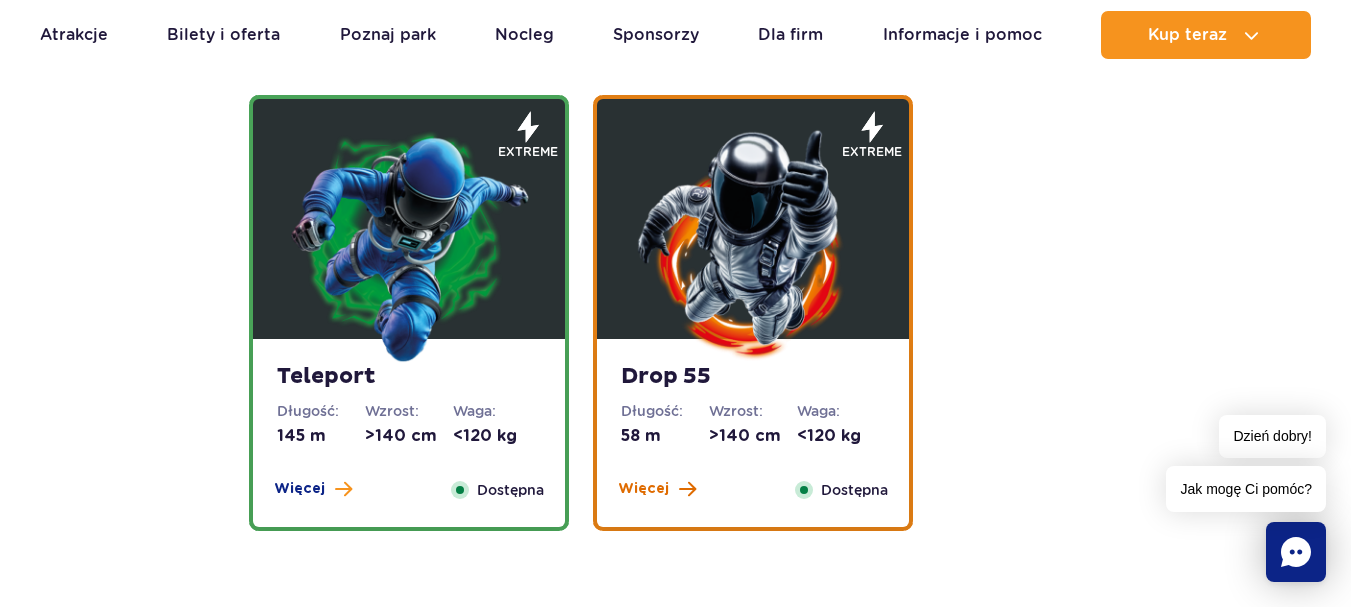 click on "Więcej" at bounding box center (643, 489) 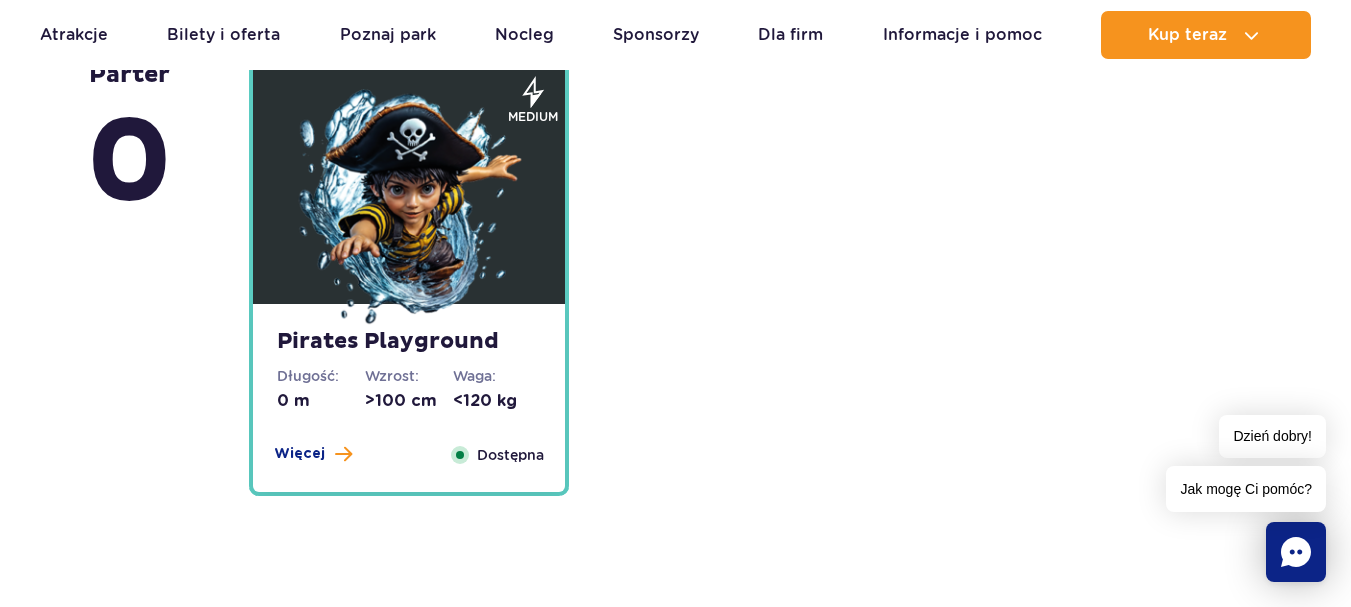 scroll, scrollTop: 5613, scrollLeft: 0, axis: vertical 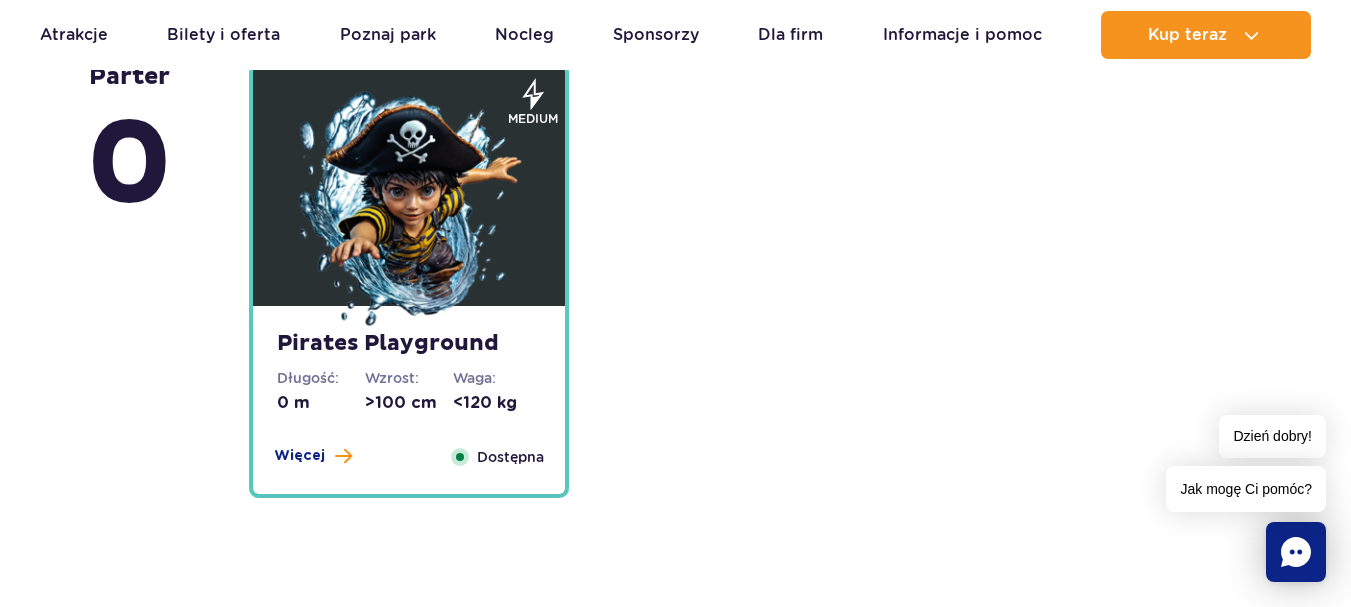 drag, startPoint x: 361, startPoint y: 242, endPoint x: 427, endPoint y: 357, distance: 132.59337 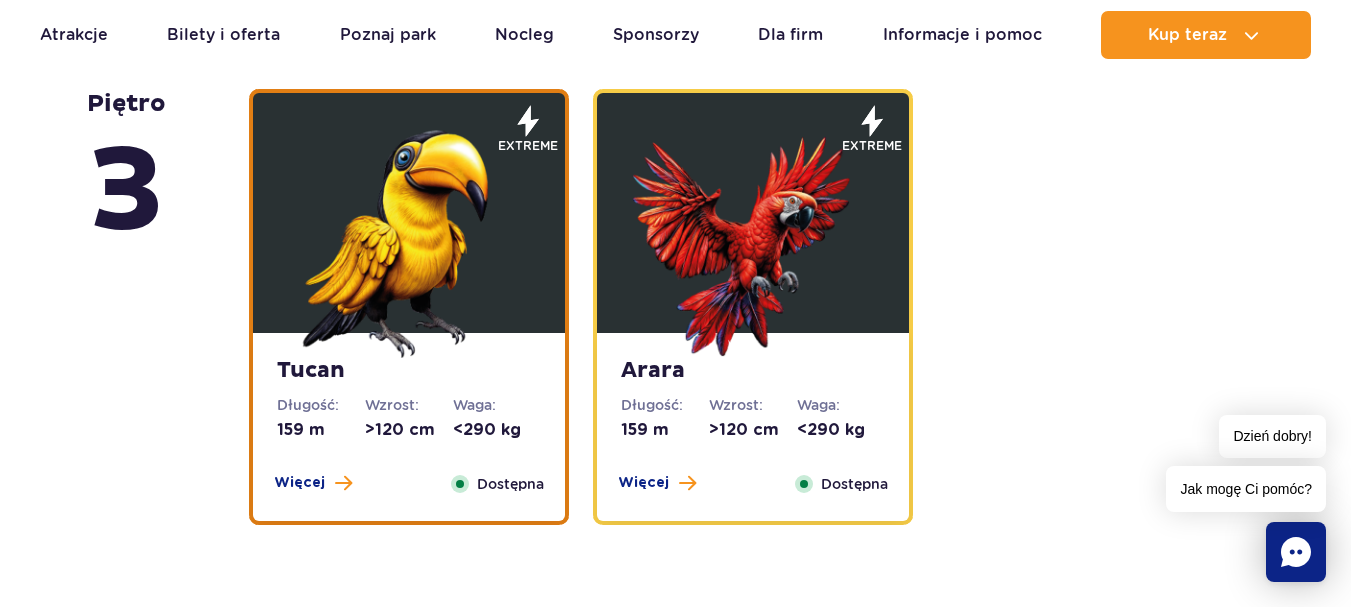 scroll, scrollTop: 3413, scrollLeft: 0, axis: vertical 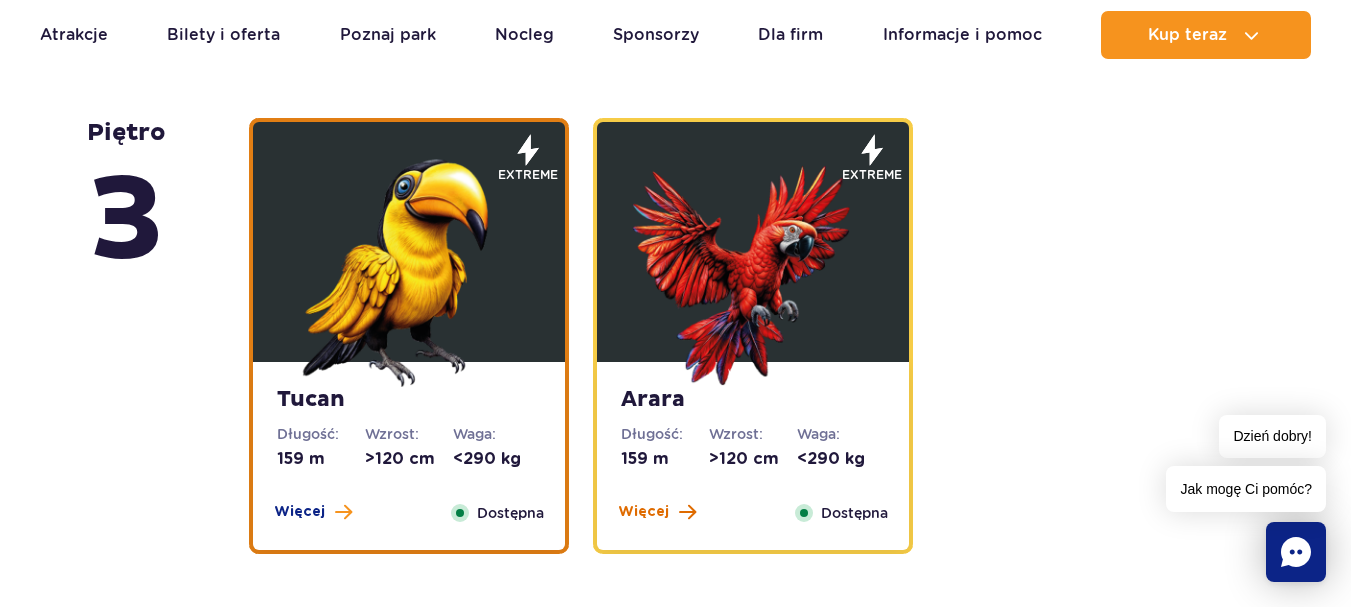 click on "Więcej" at bounding box center [643, 512] 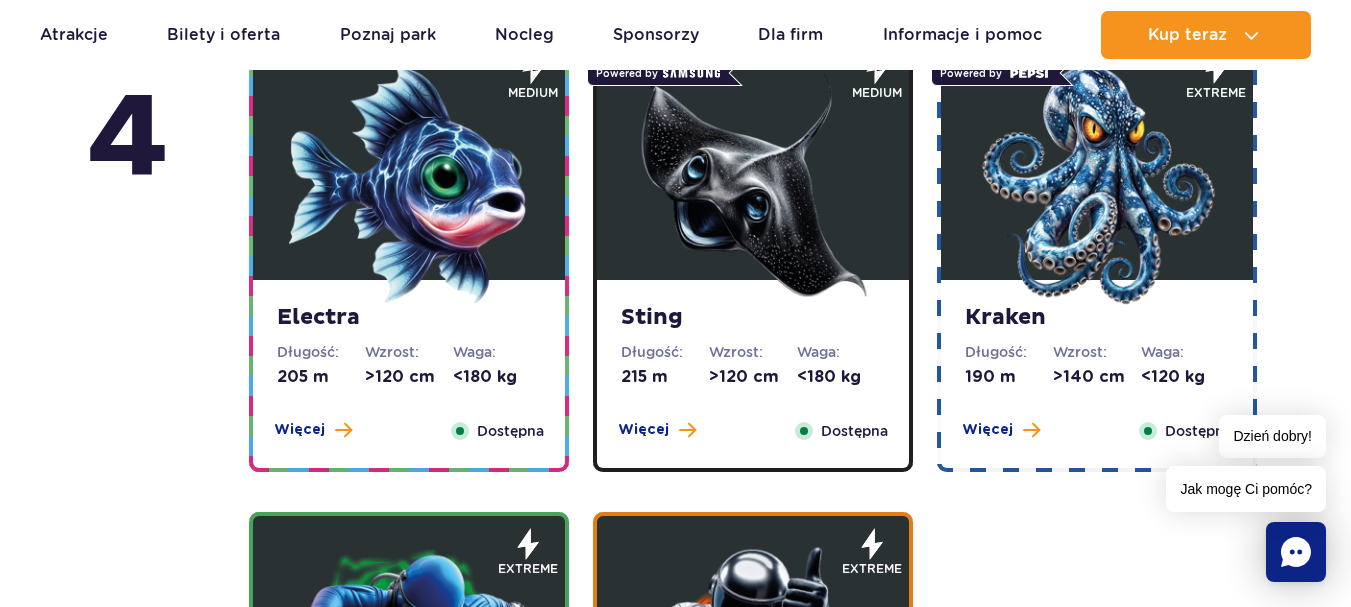 scroll, scrollTop: 1669, scrollLeft: 0, axis: vertical 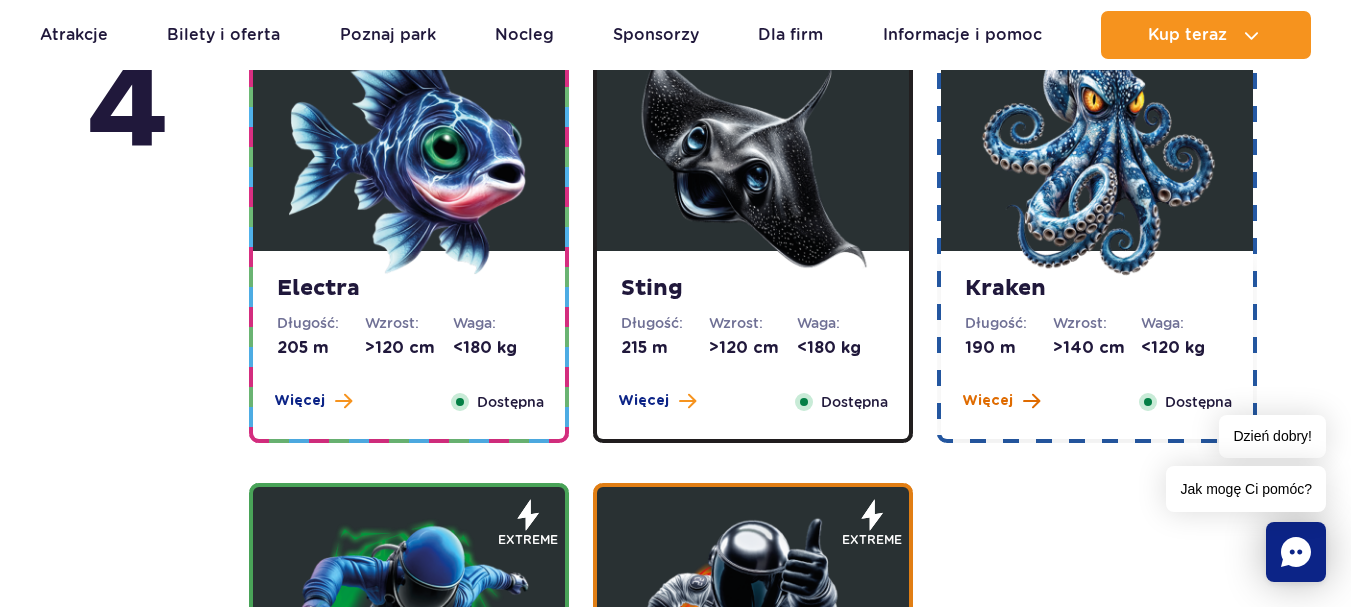 click on "Więcej" at bounding box center (987, 401) 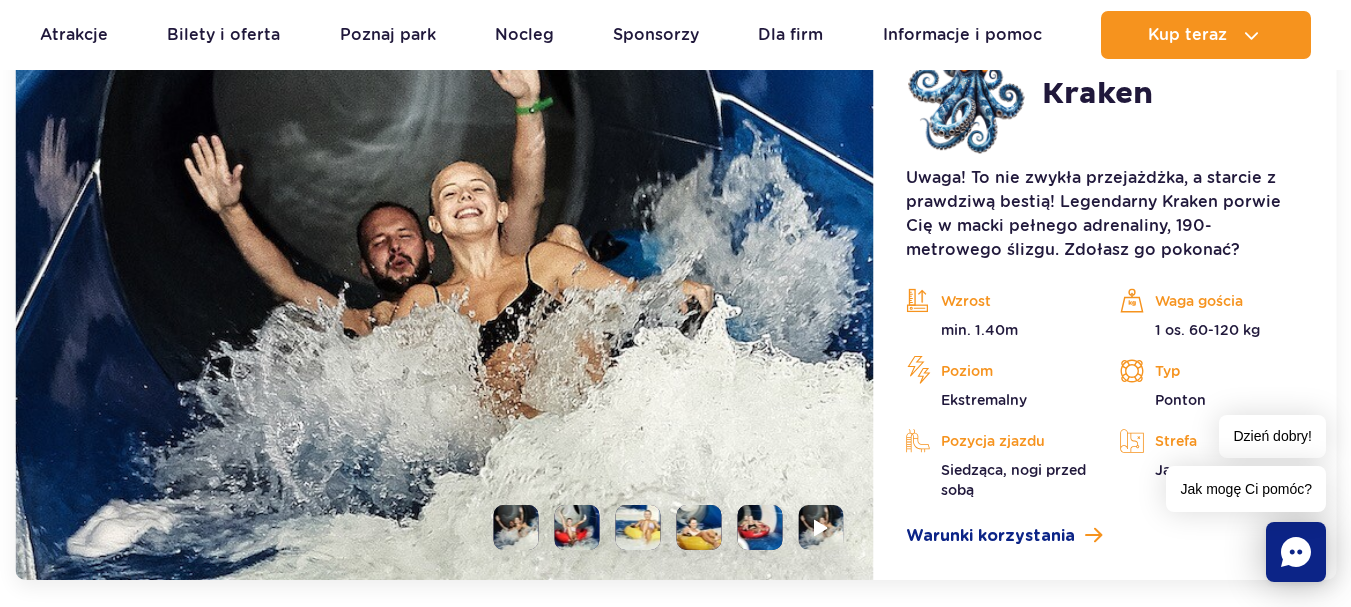 scroll, scrollTop: 2337, scrollLeft: 0, axis: vertical 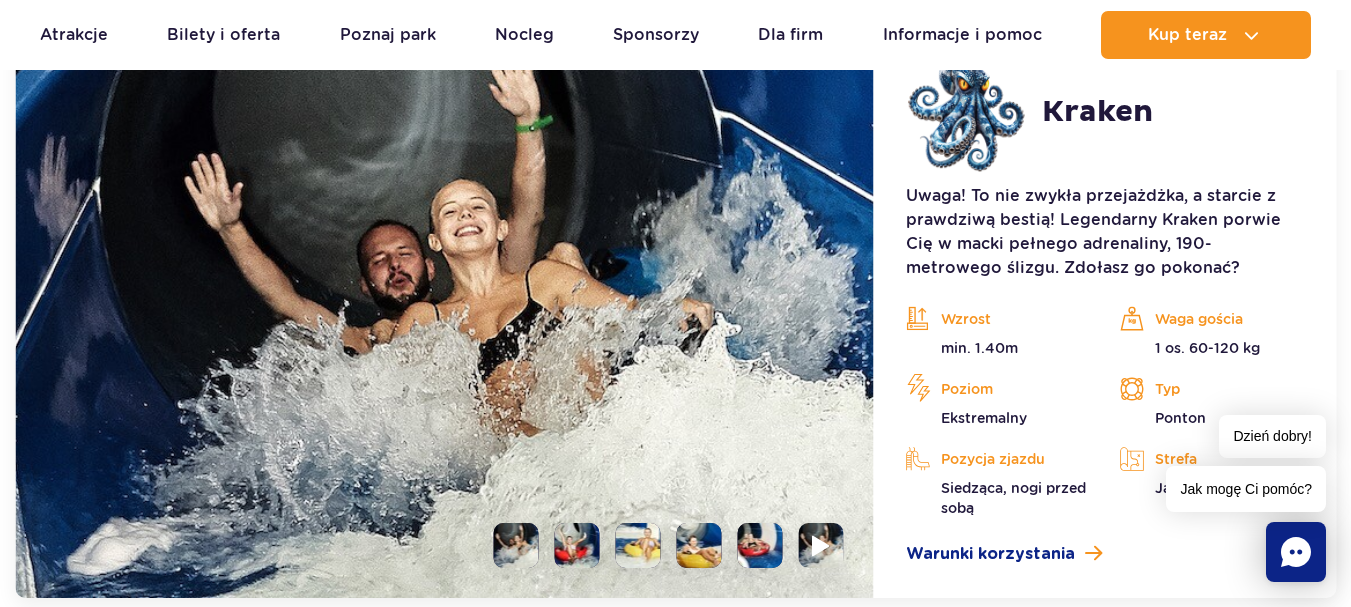 click at bounding box center (821, 545) 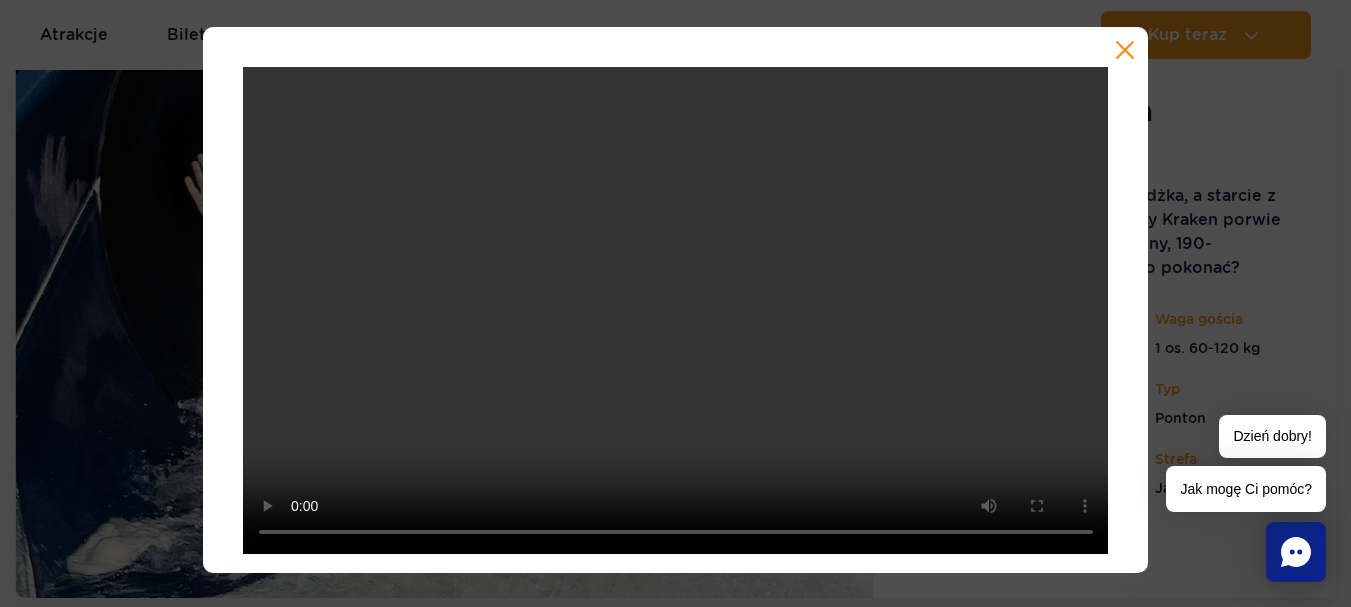 click at bounding box center [1125, 50] 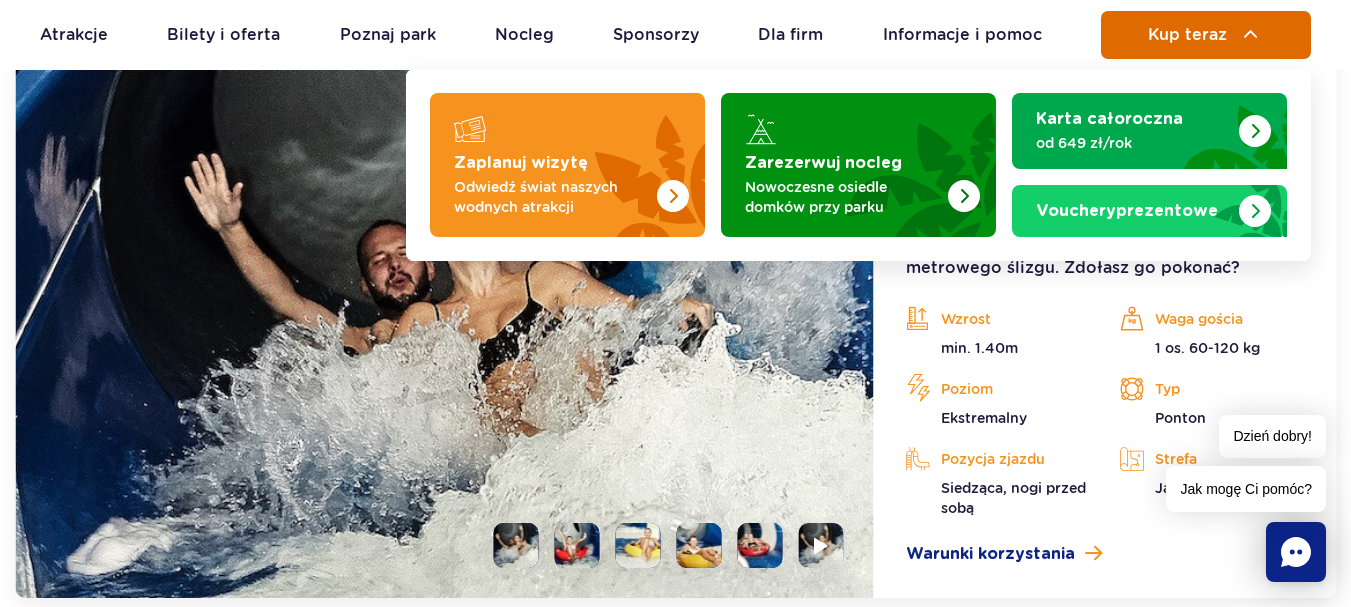 click on "Kup teraz" at bounding box center [1187, 35] 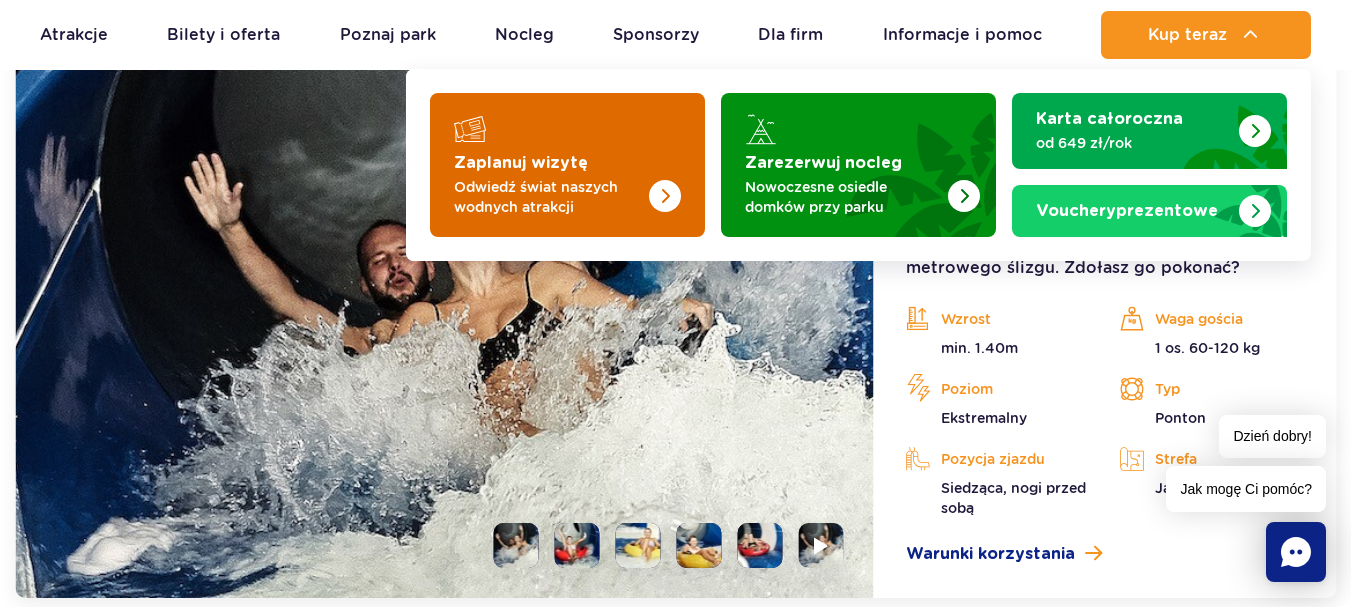 click on "Odwiedź świat naszych wodnych atrakcji" at bounding box center (551, 197) 